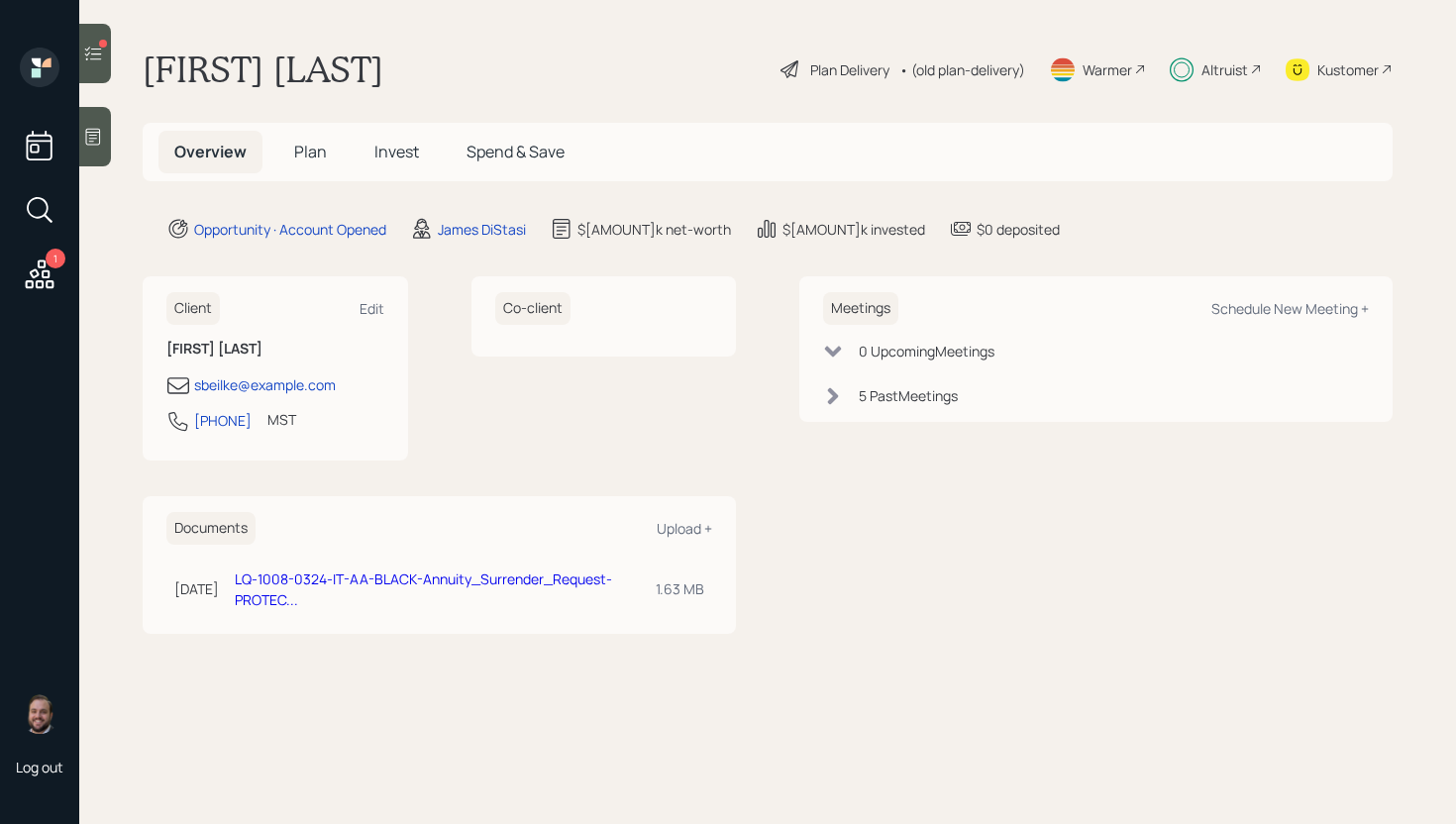 scroll, scrollTop: 0, scrollLeft: 0, axis: both 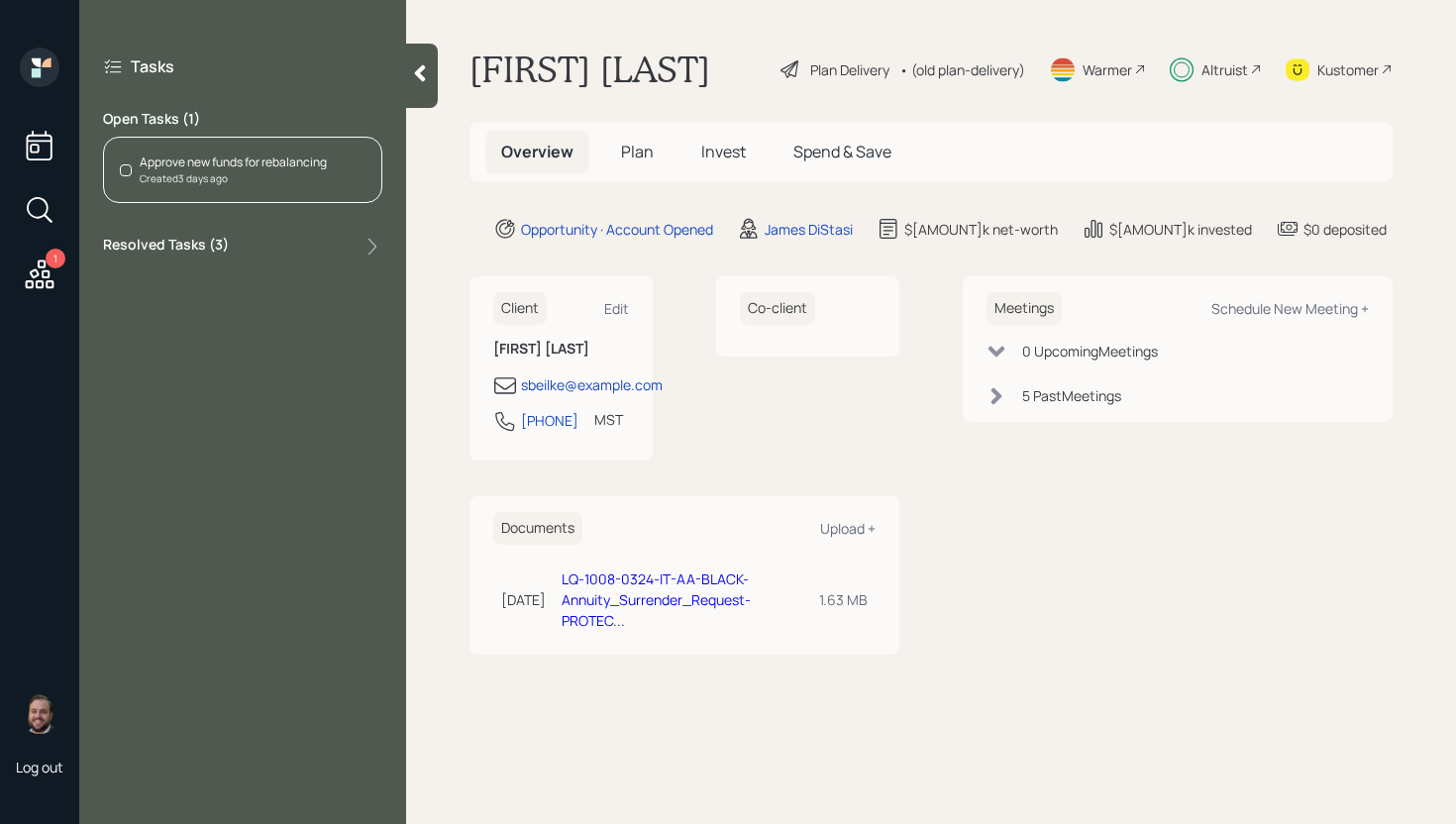 click on "[FIRST] [LAST]" at bounding box center [589, 69] 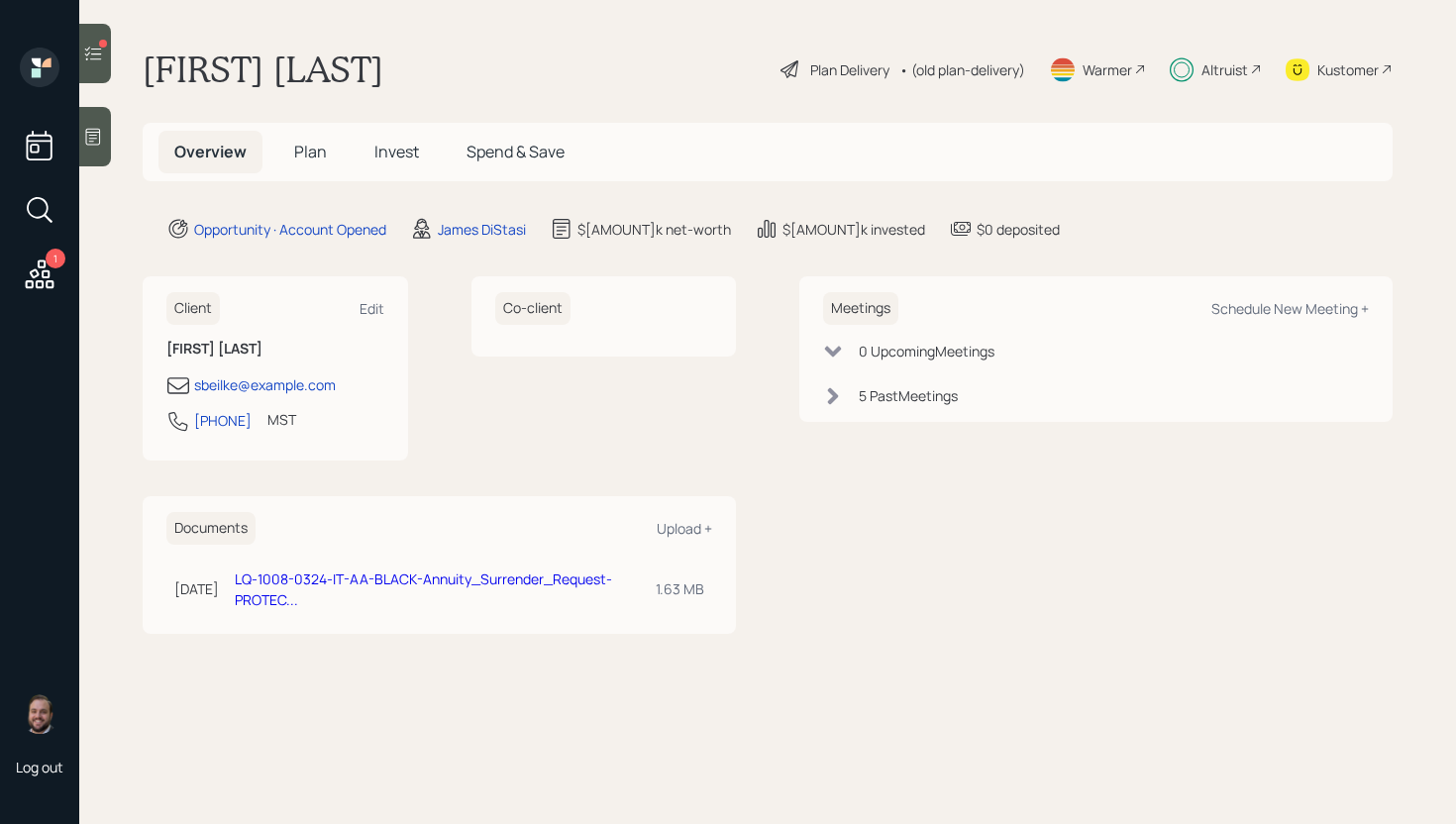 click on "Plan" at bounding box center [310, 152] 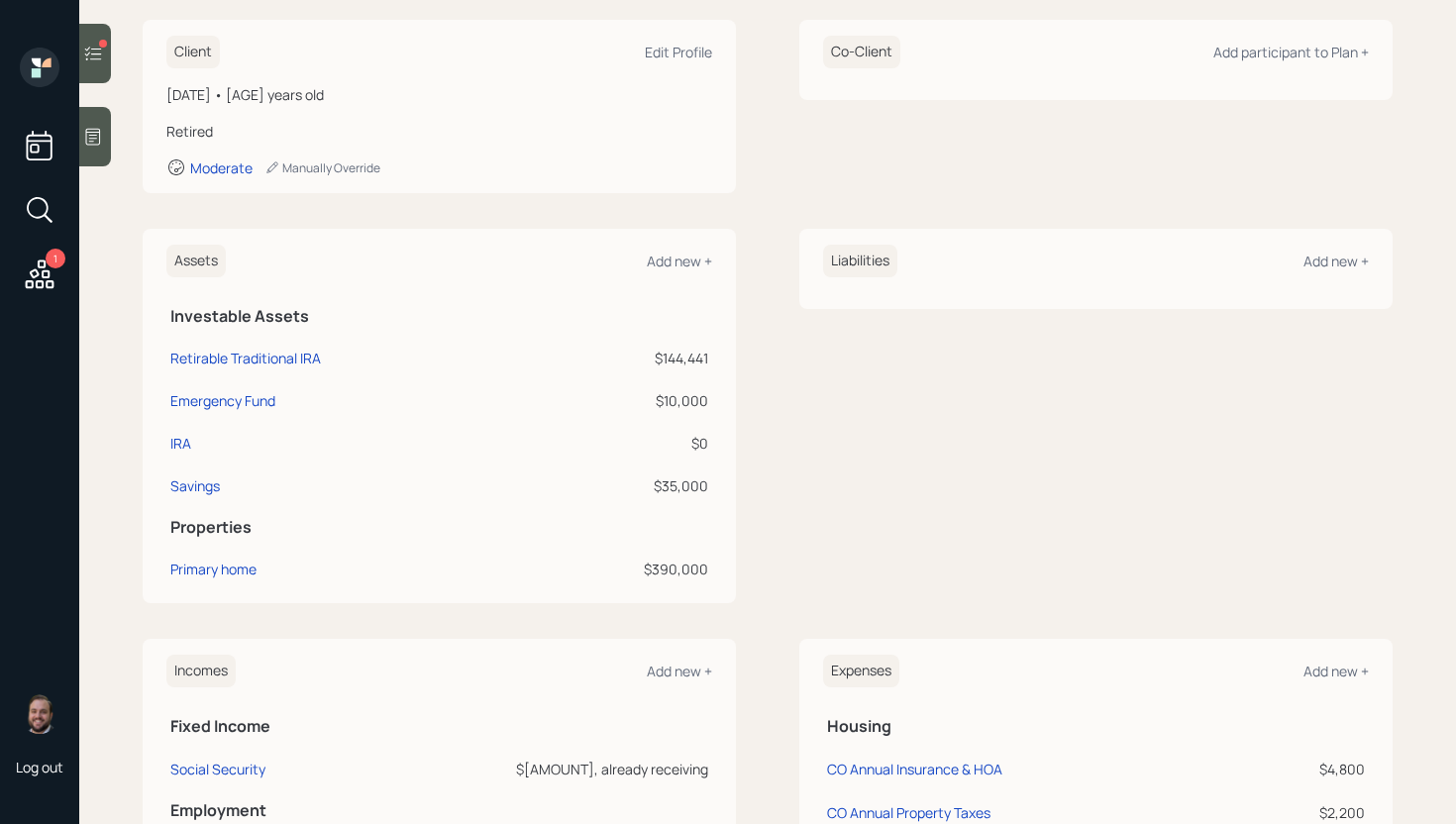 scroll, scrollTop: 298, scrollLeft: 0, axis: vertical 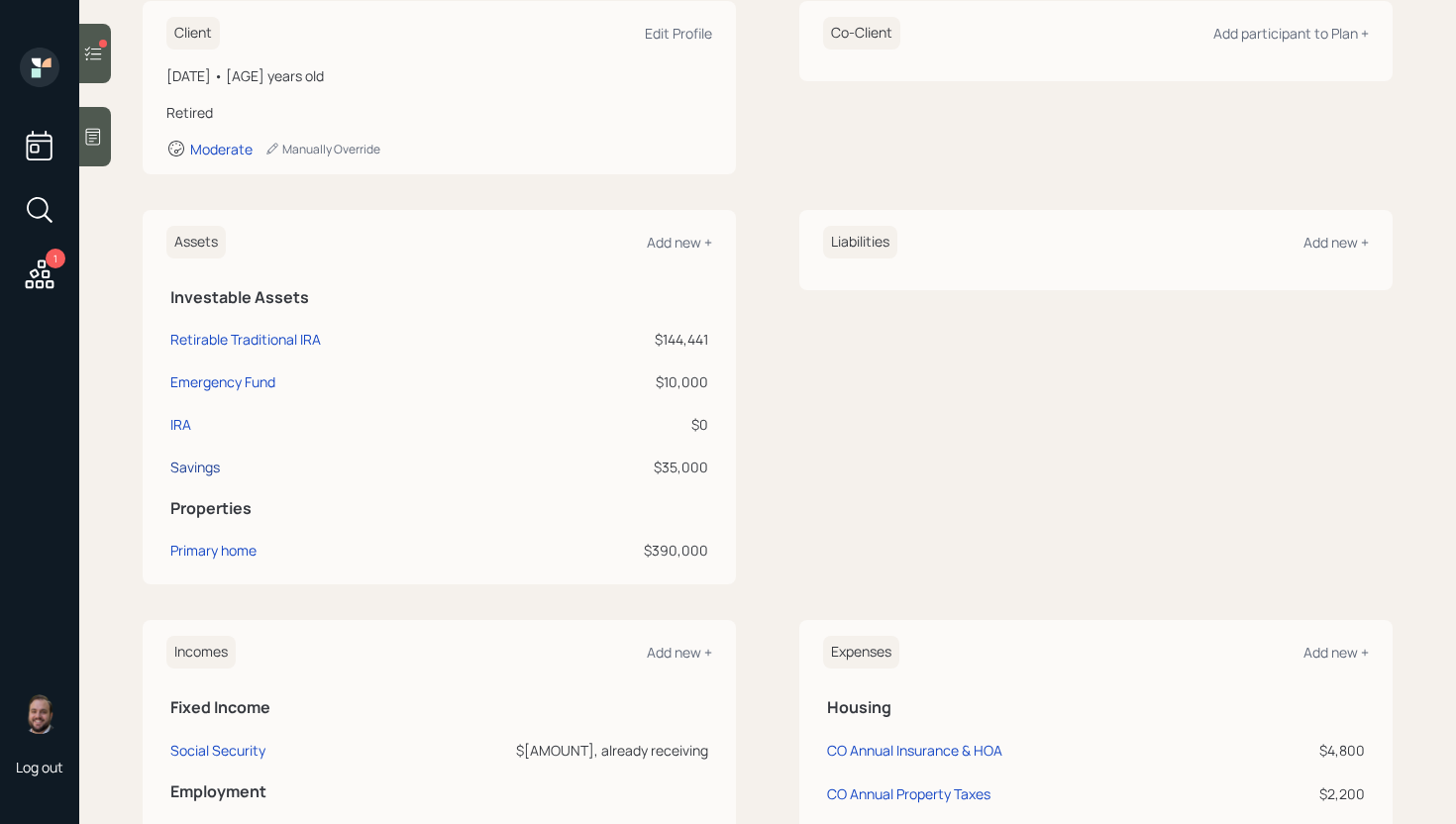 click on "Savings" at bounding box center [195, 466] 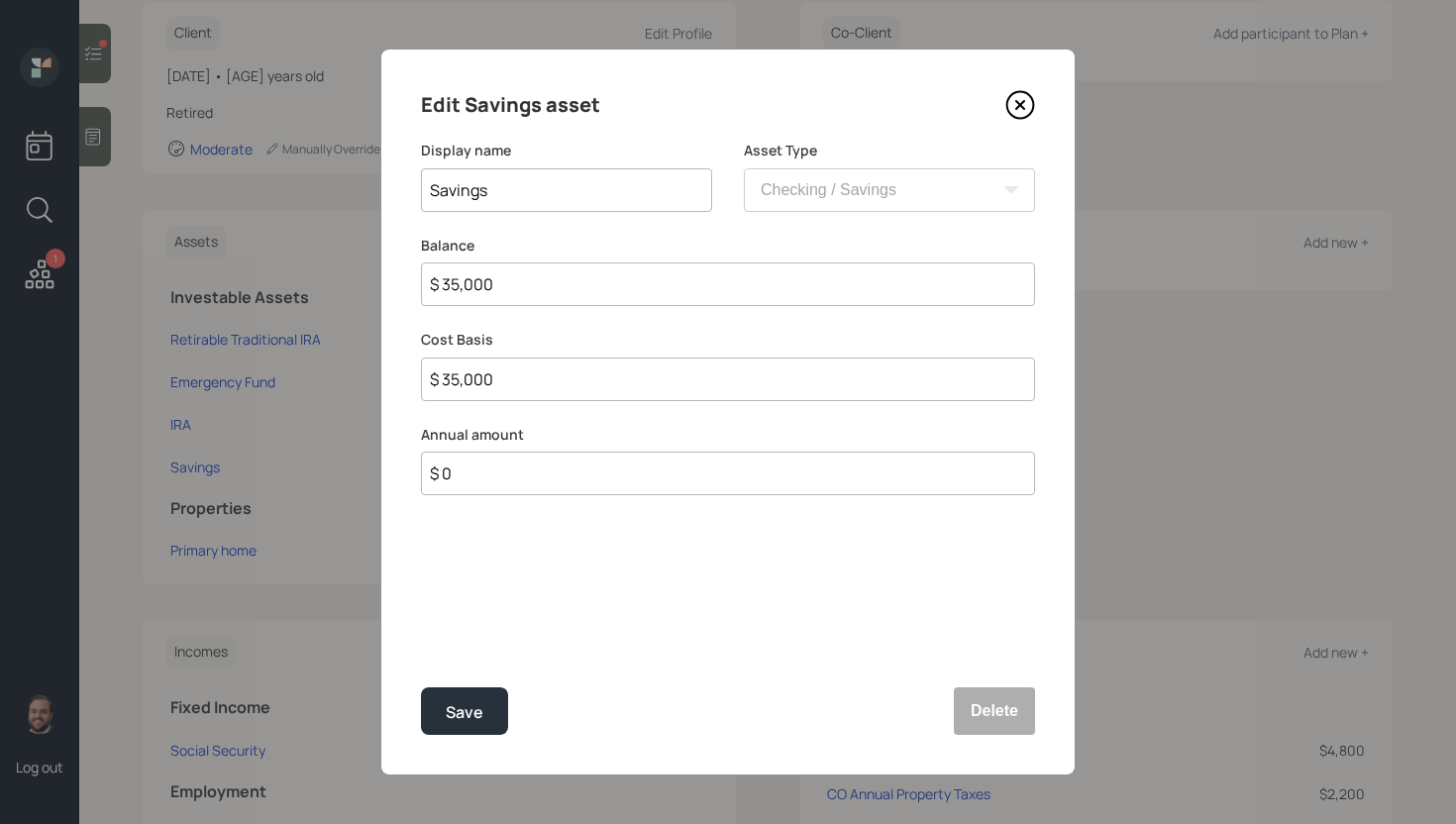 click 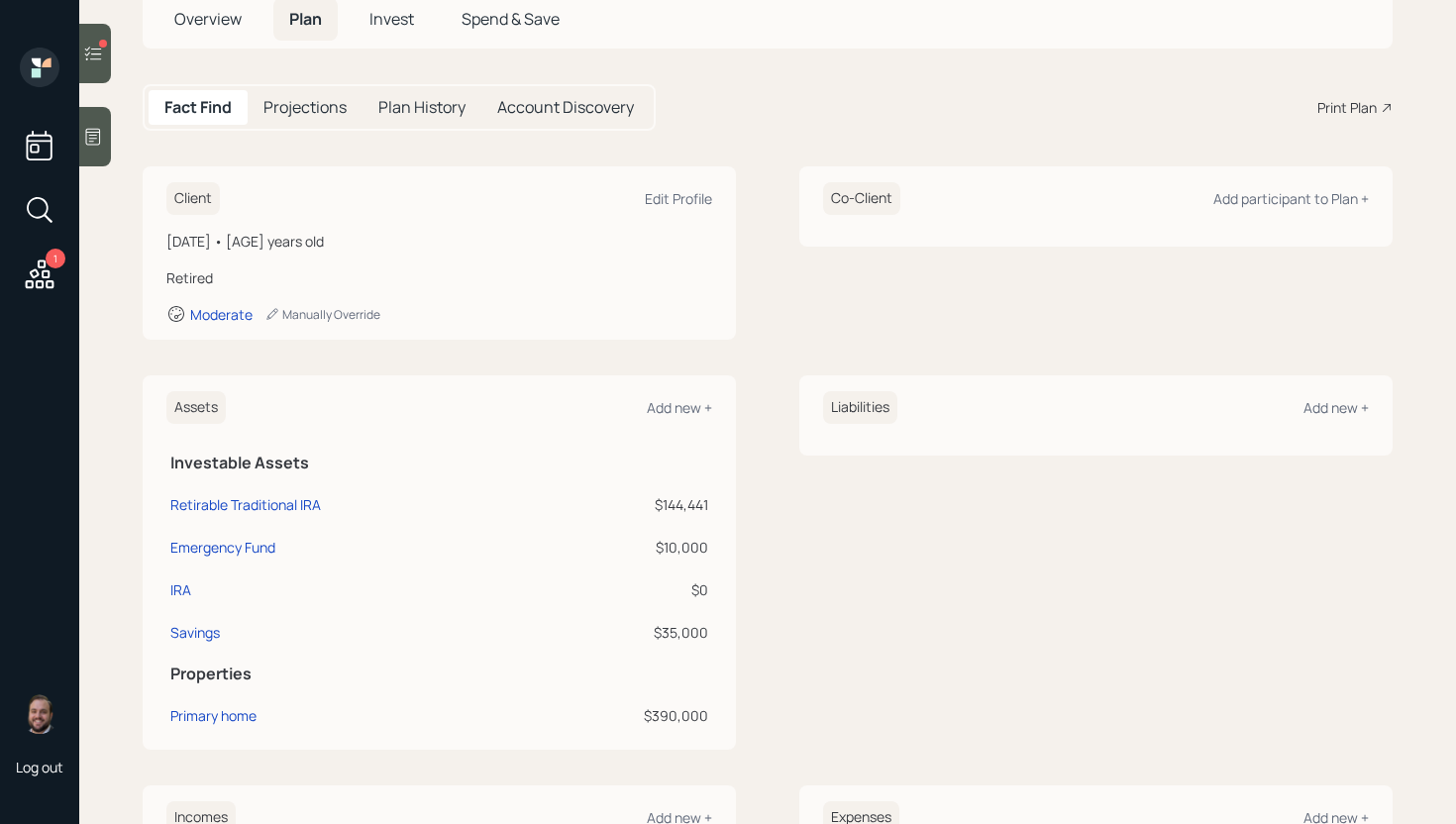 scroll, scrollTop: 0, scrollLeft: 0, axis: both 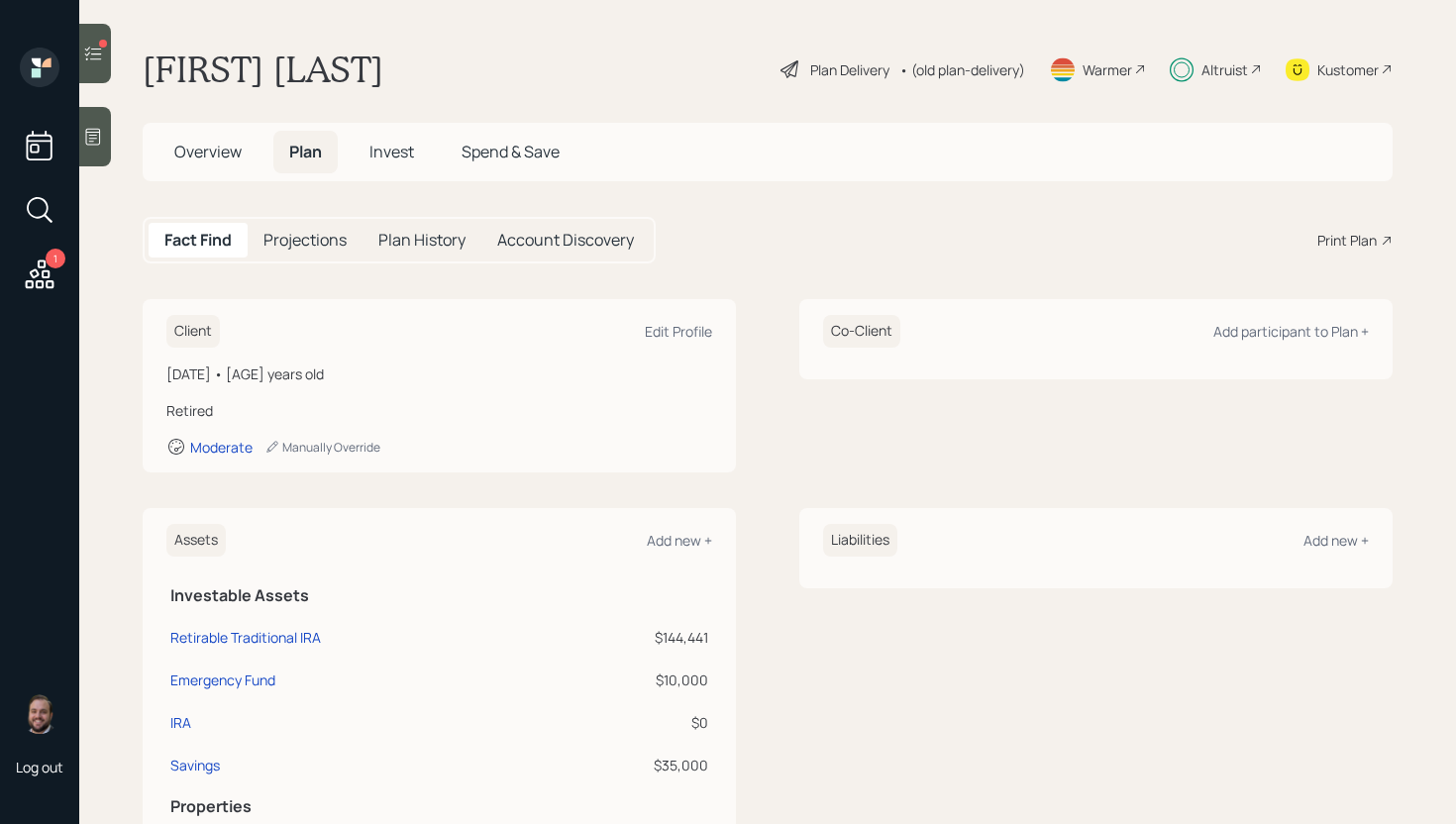 click on "Invest" at bounding box center [391, 152] 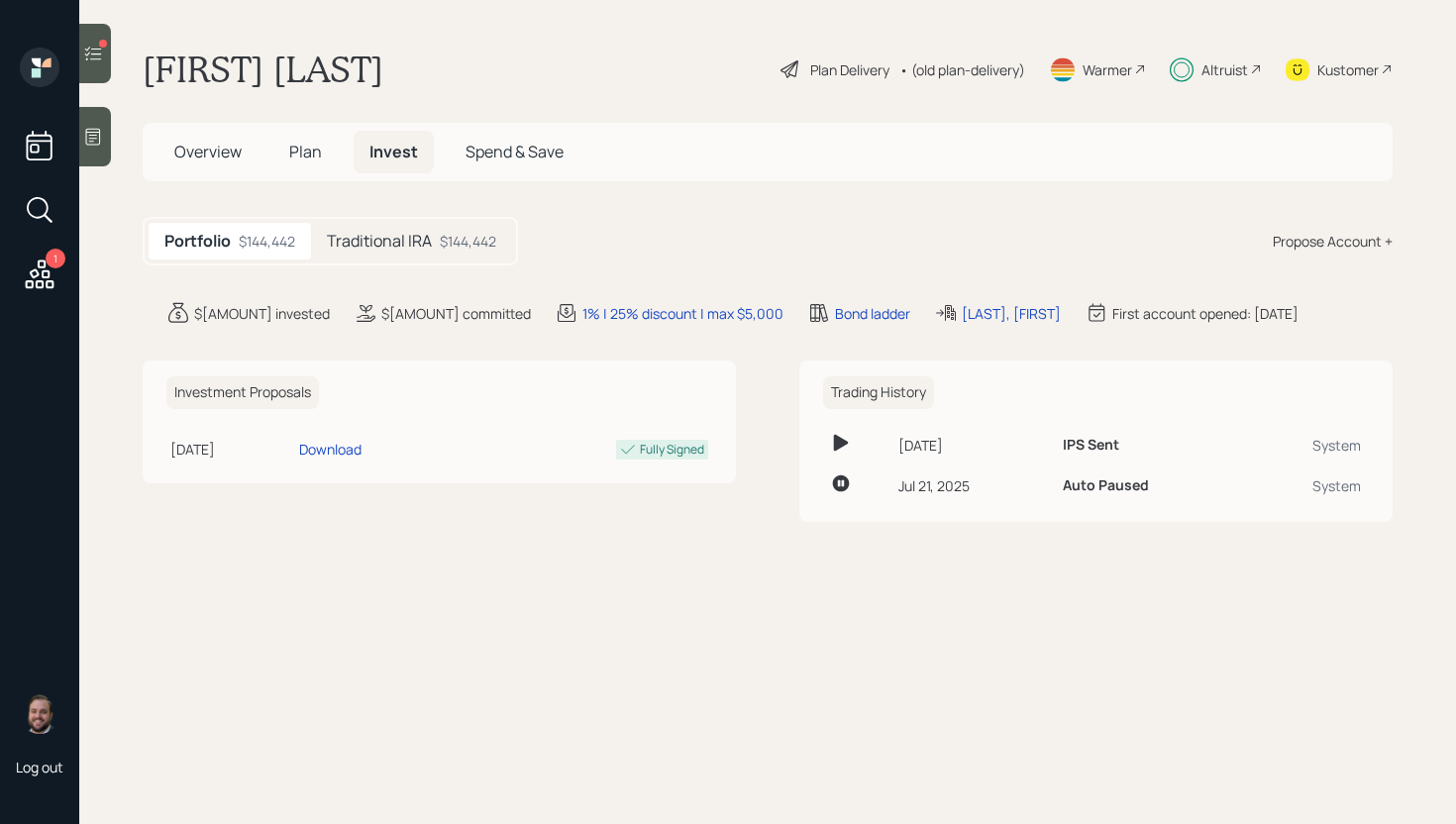 click on "Plan" at bounding box center (305, 152) 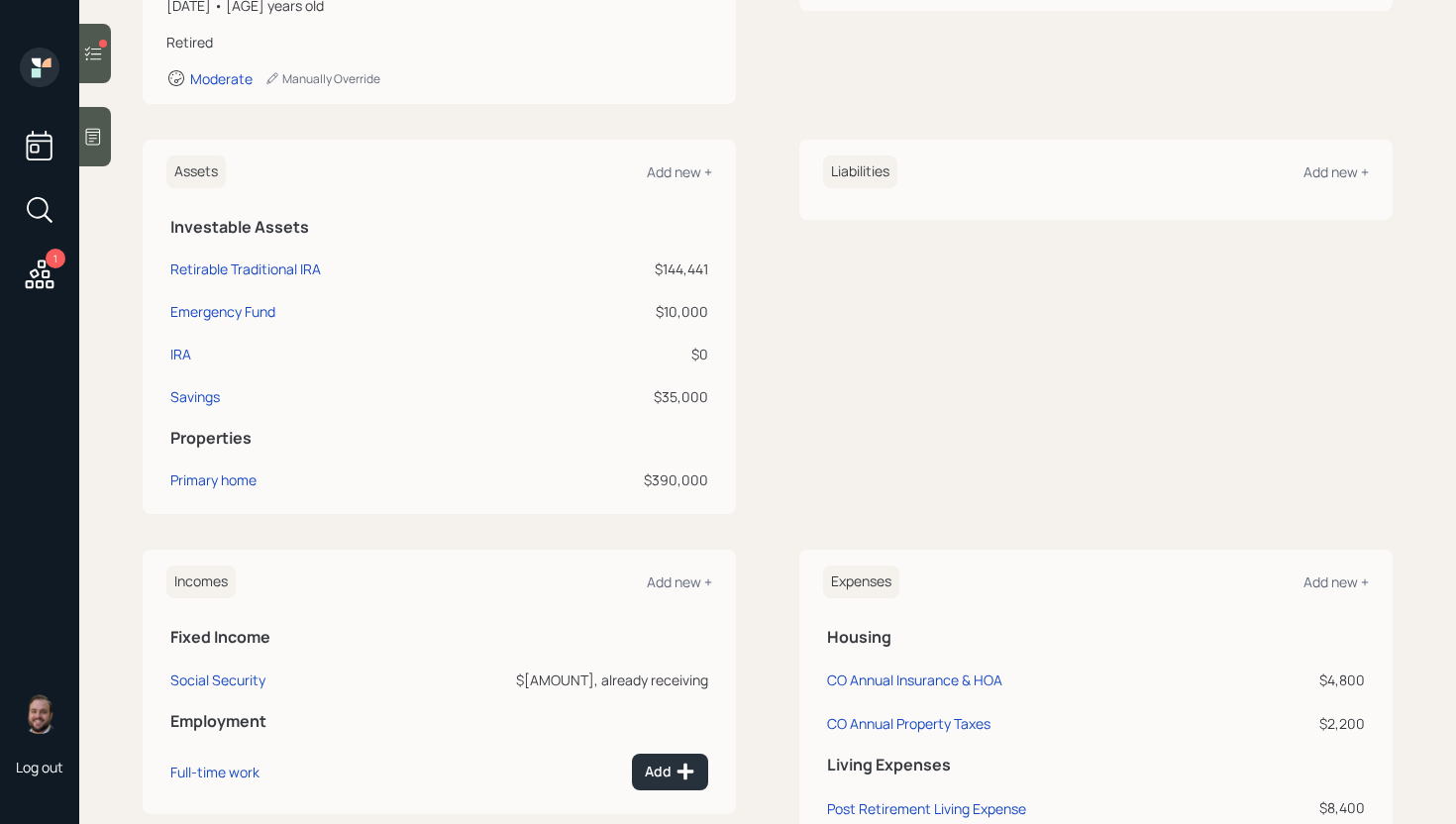 scroll, scrollTop: 355, scrollLeft: 0, axis: vertical 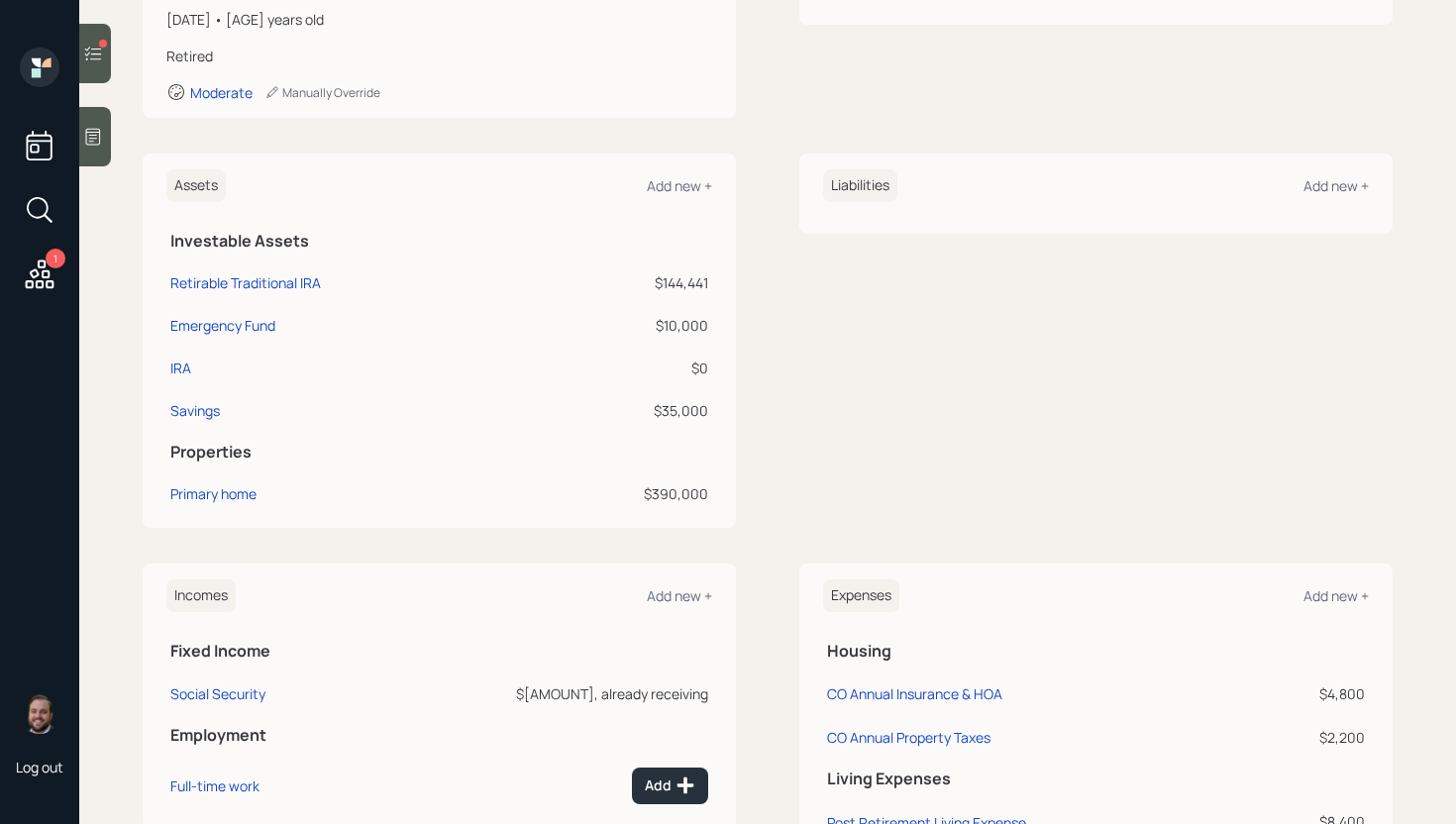 click on "Primary home" at bounding box center (354, 493) 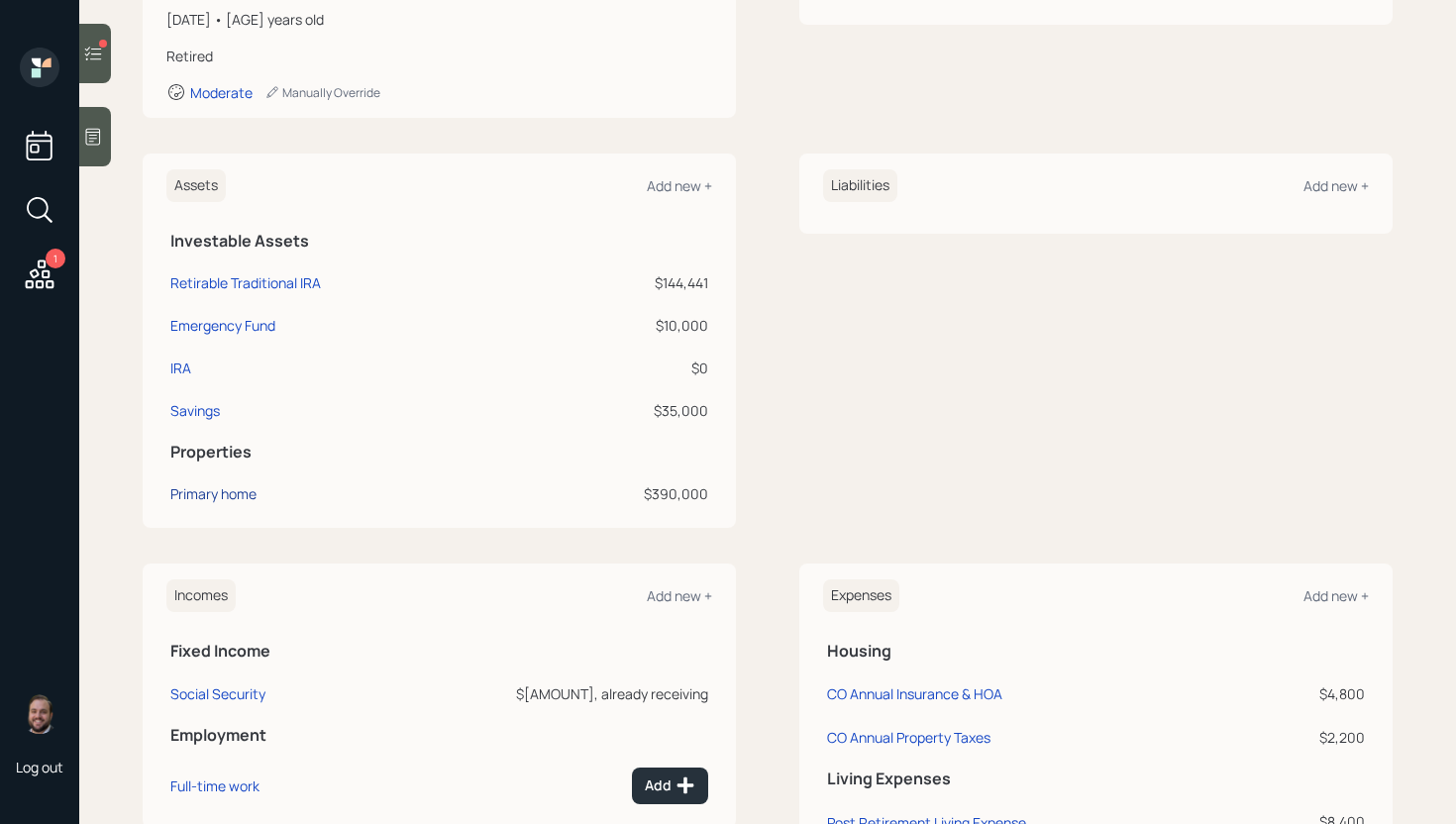 click on "Primary home" at bounding box center (213, 493) 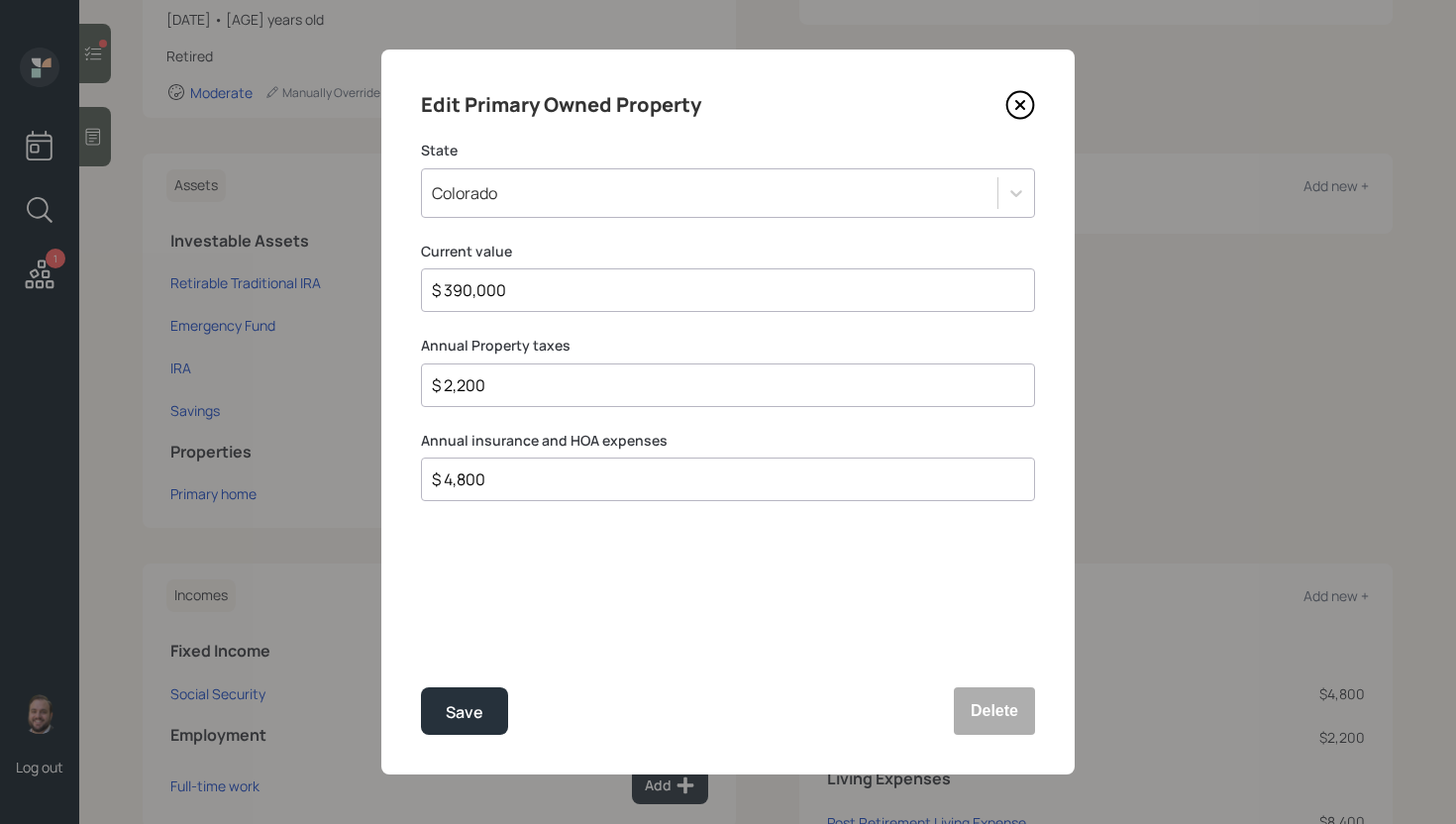 click 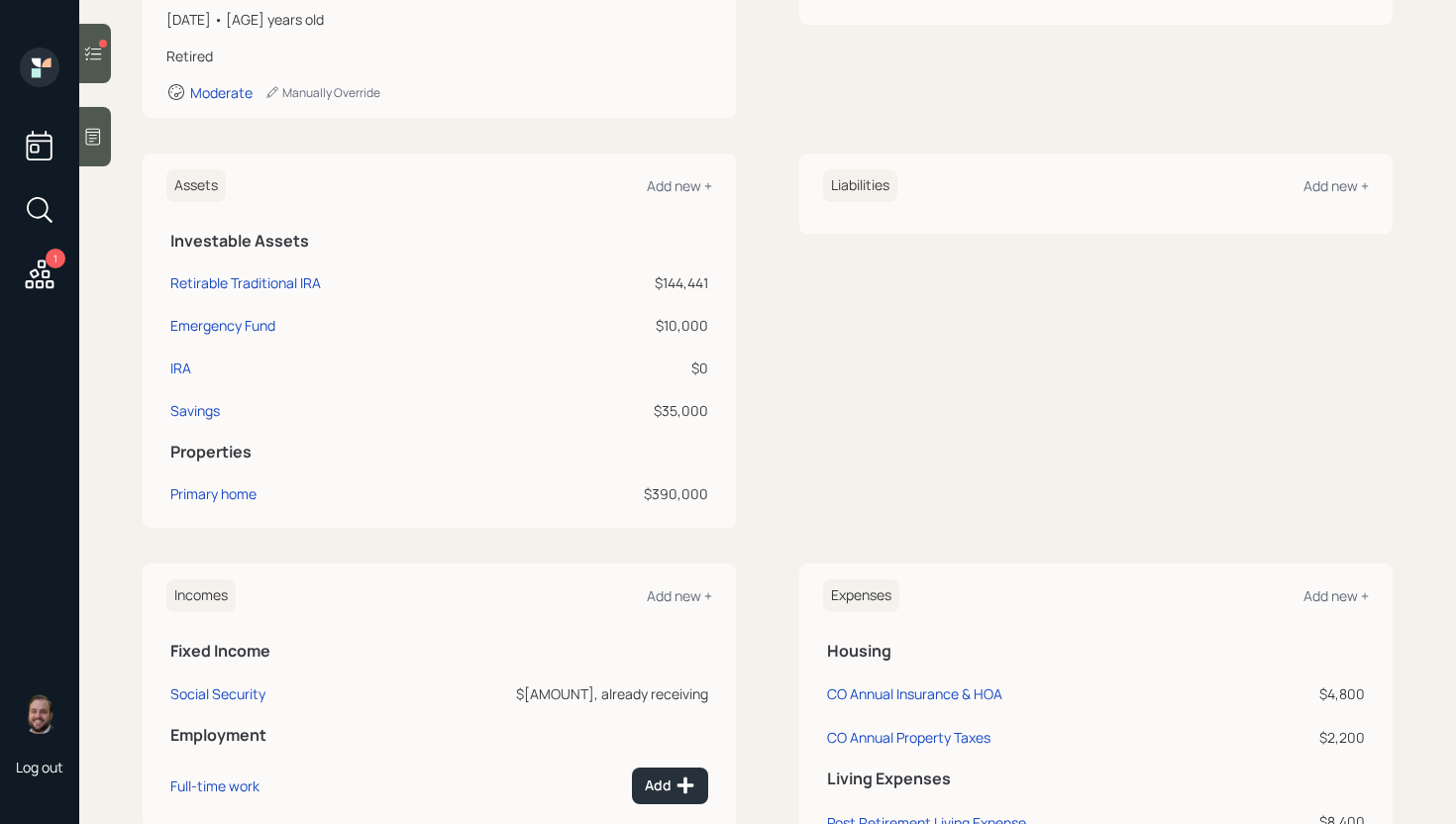 scroll, scrollTop: 0, scrollLeft: 0, axis: both 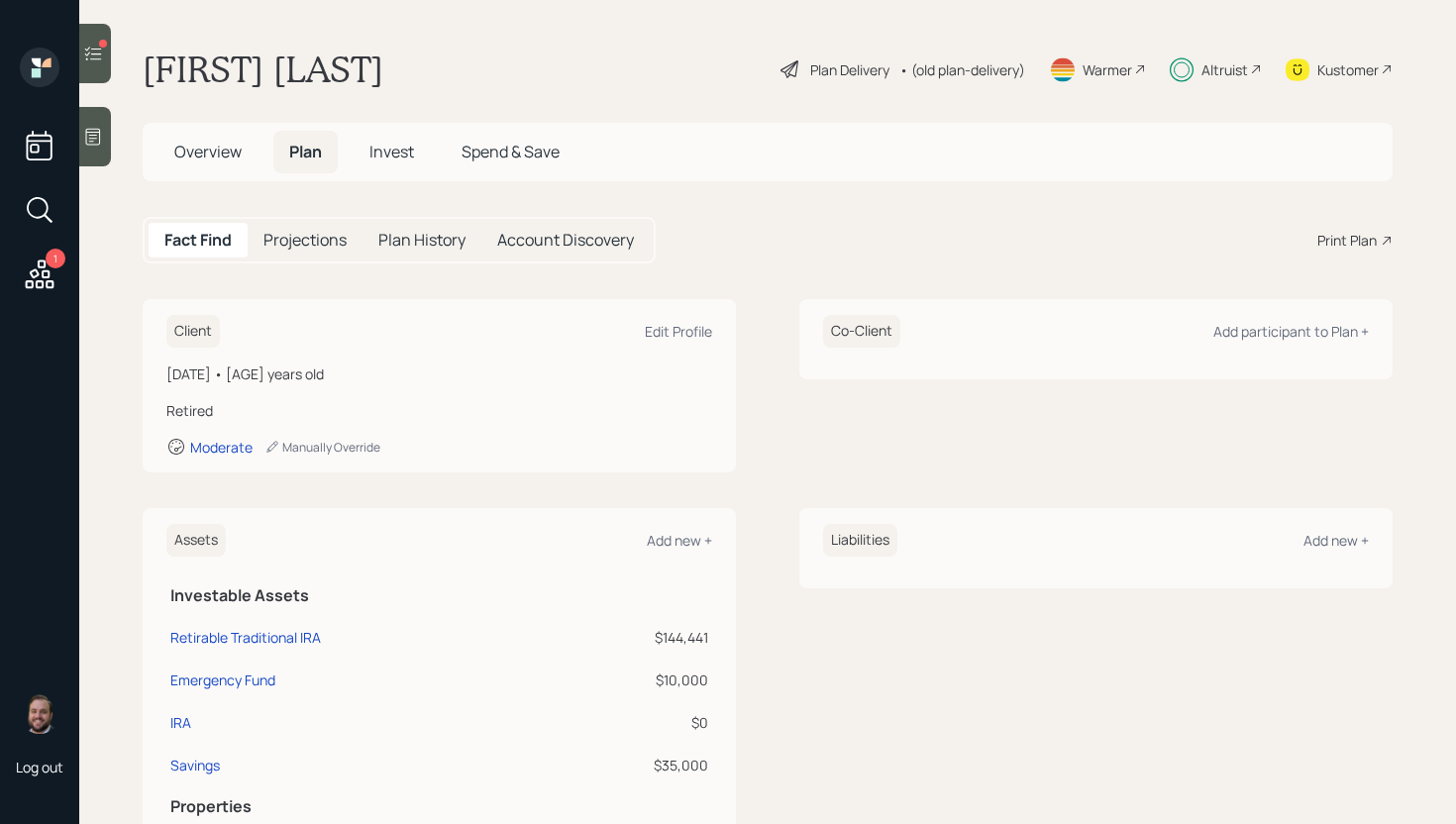 click on "Invest" at bounding box center (391, 152) 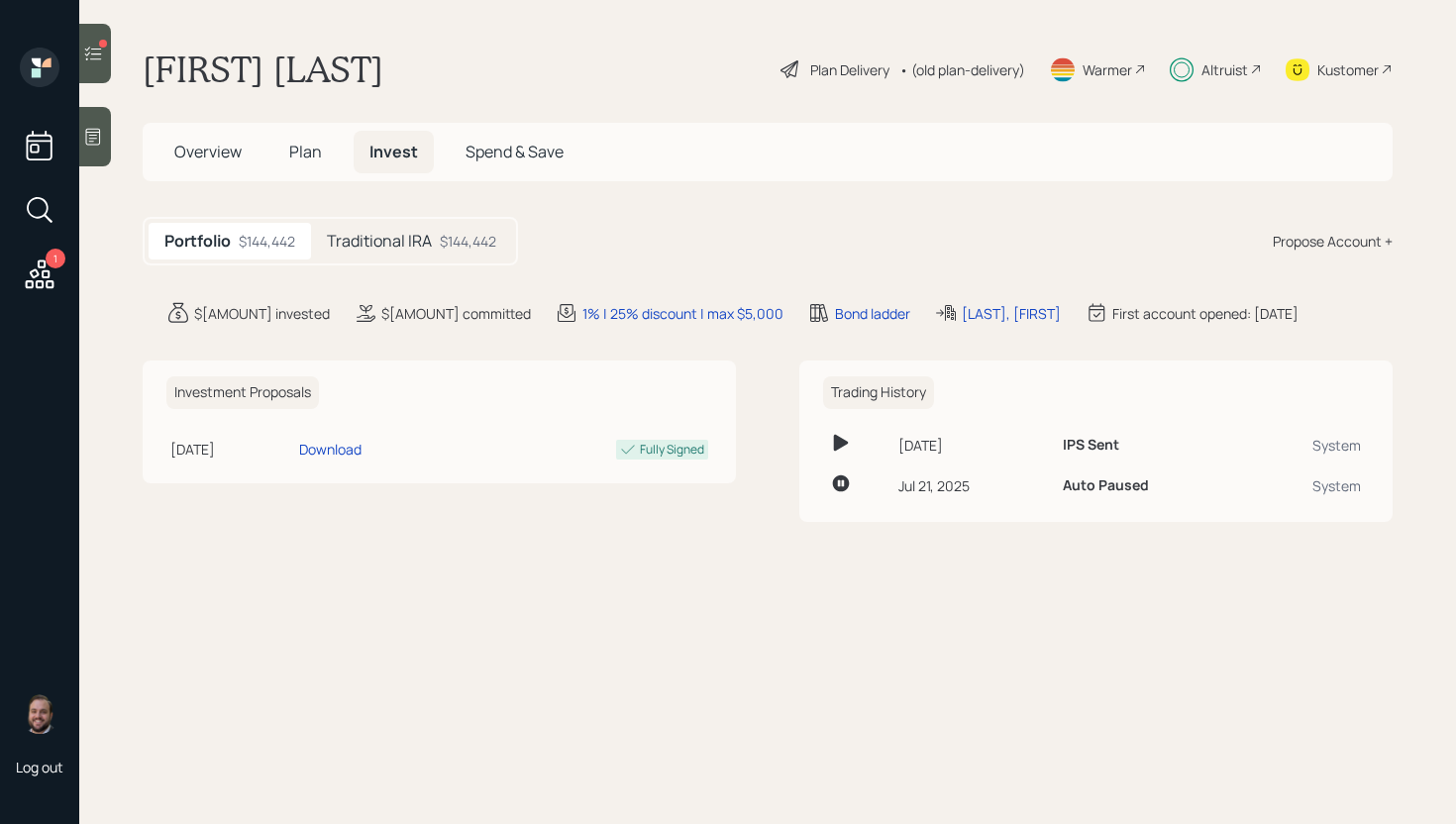 click on "Traditional IRA" at bounding box center [379, 241] 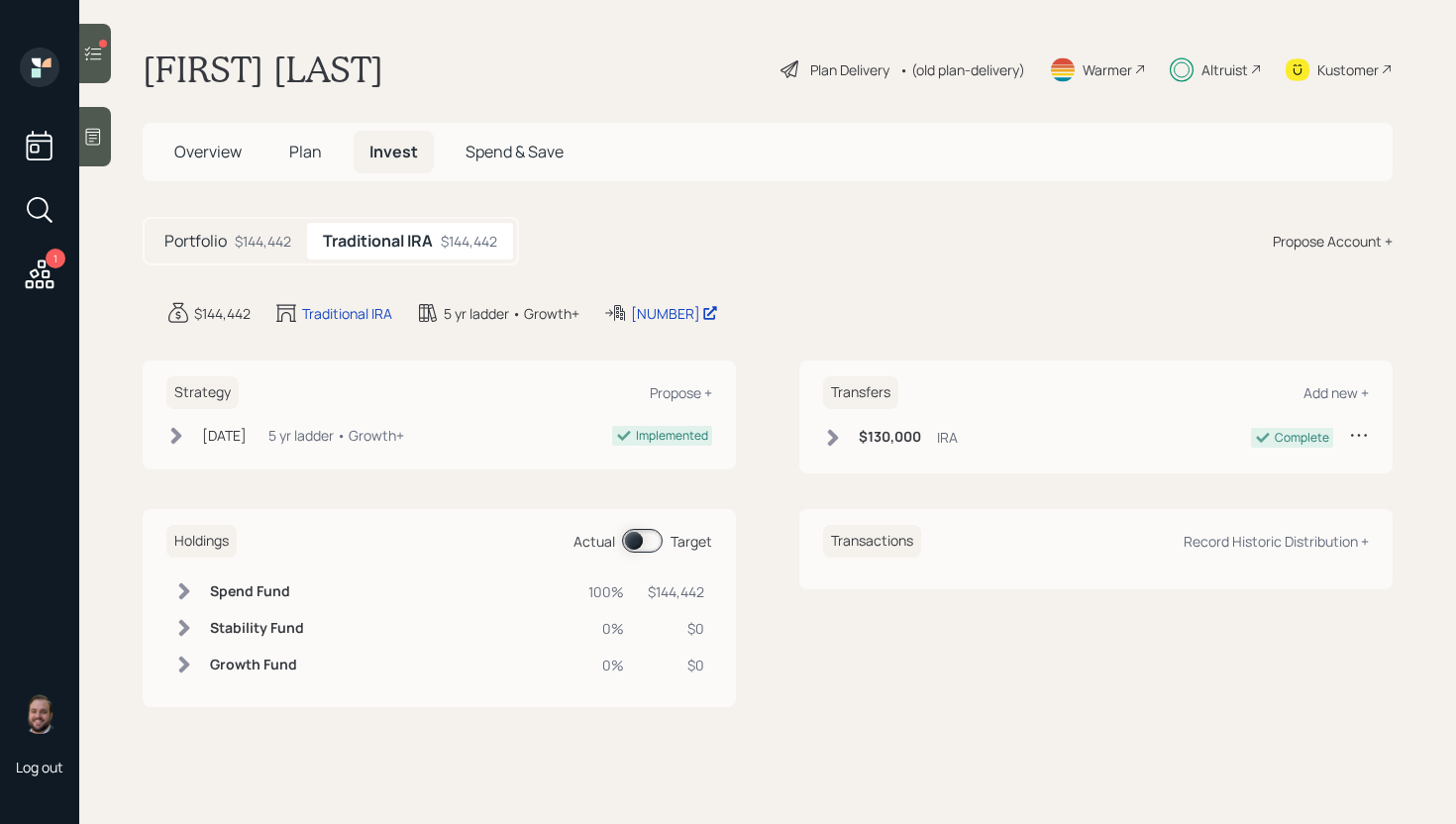 click at bounding box center (642, 541) 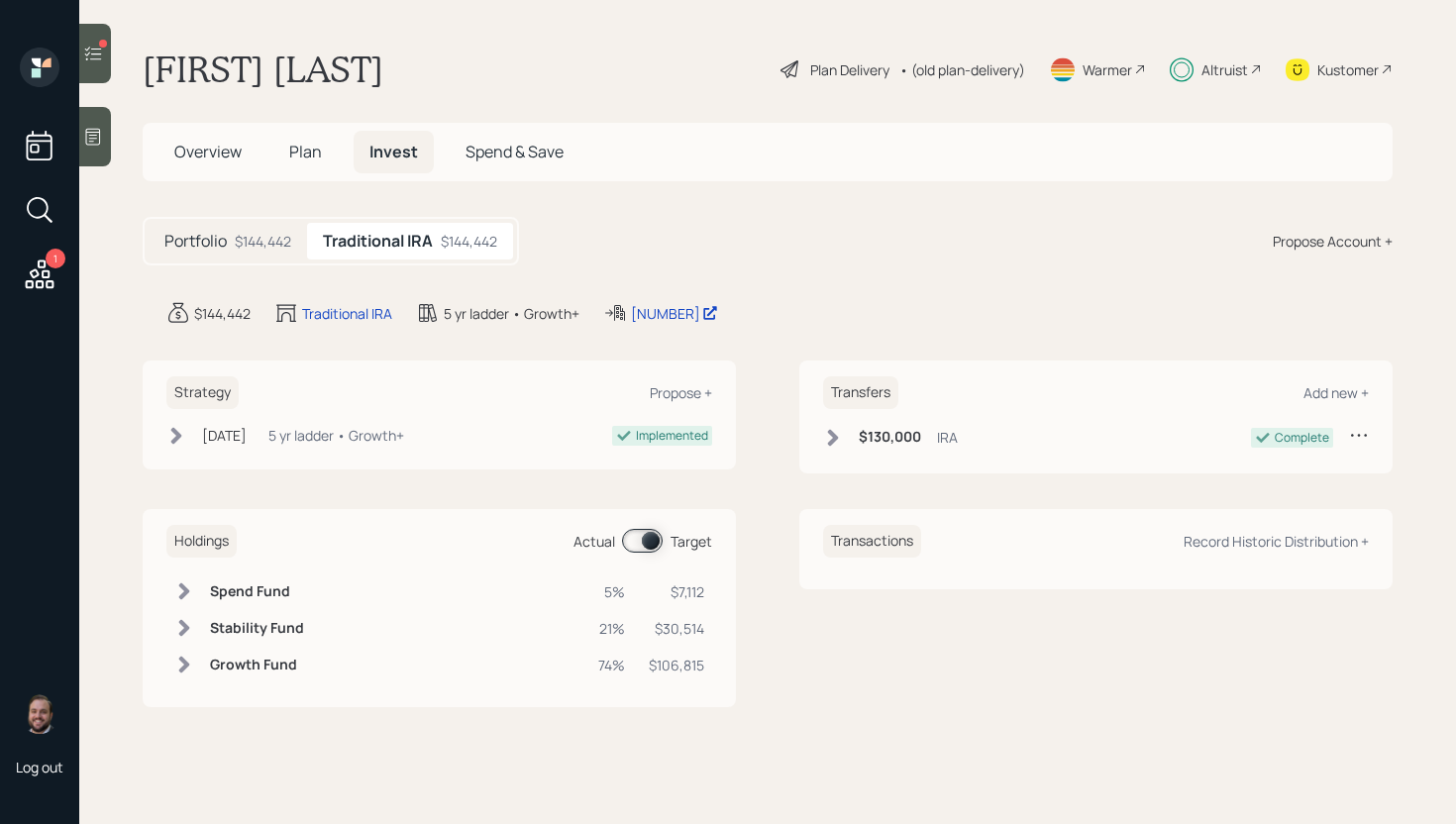 click on "Plan Delivery" at bounding box center [850, 69] 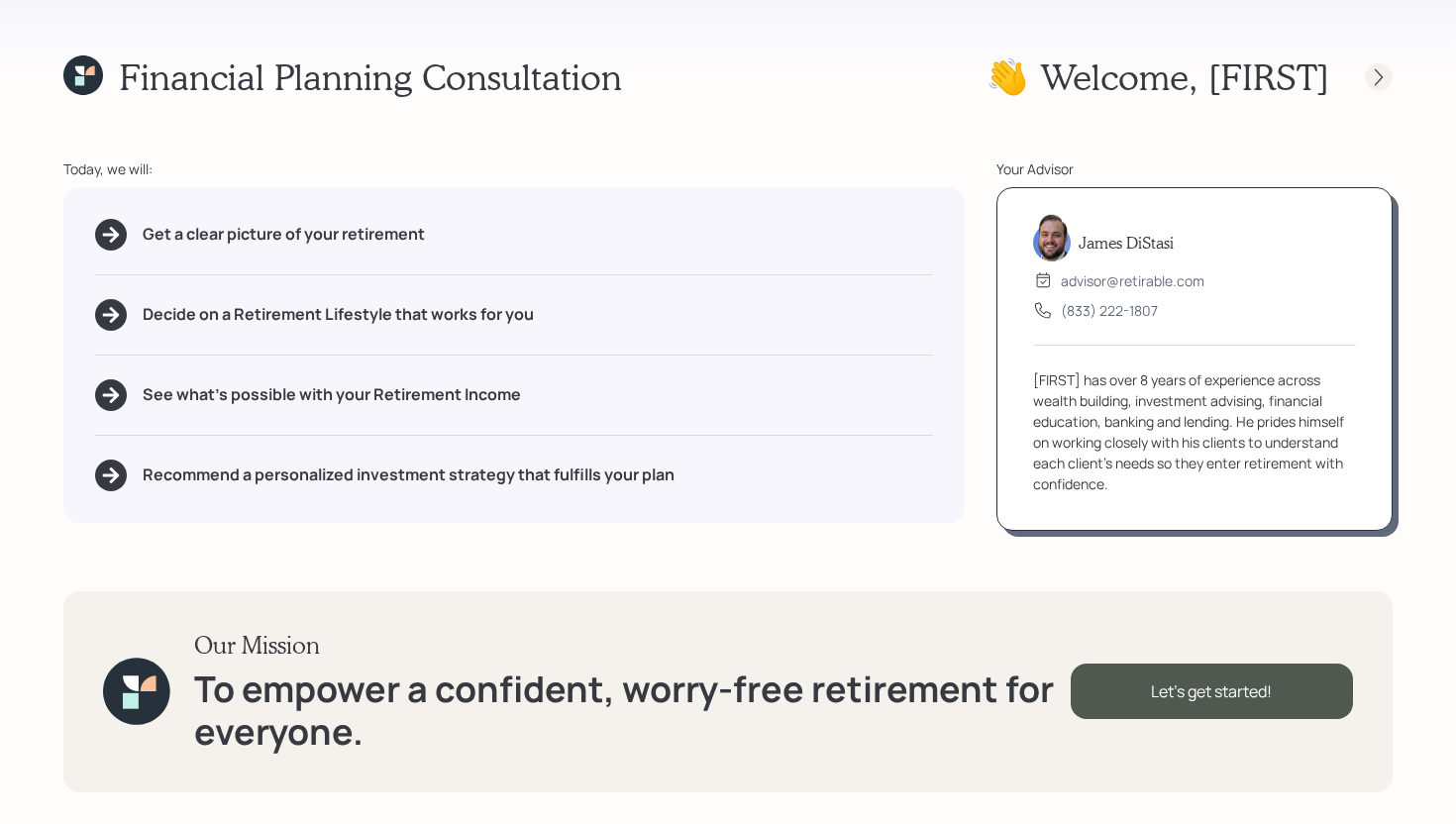 click 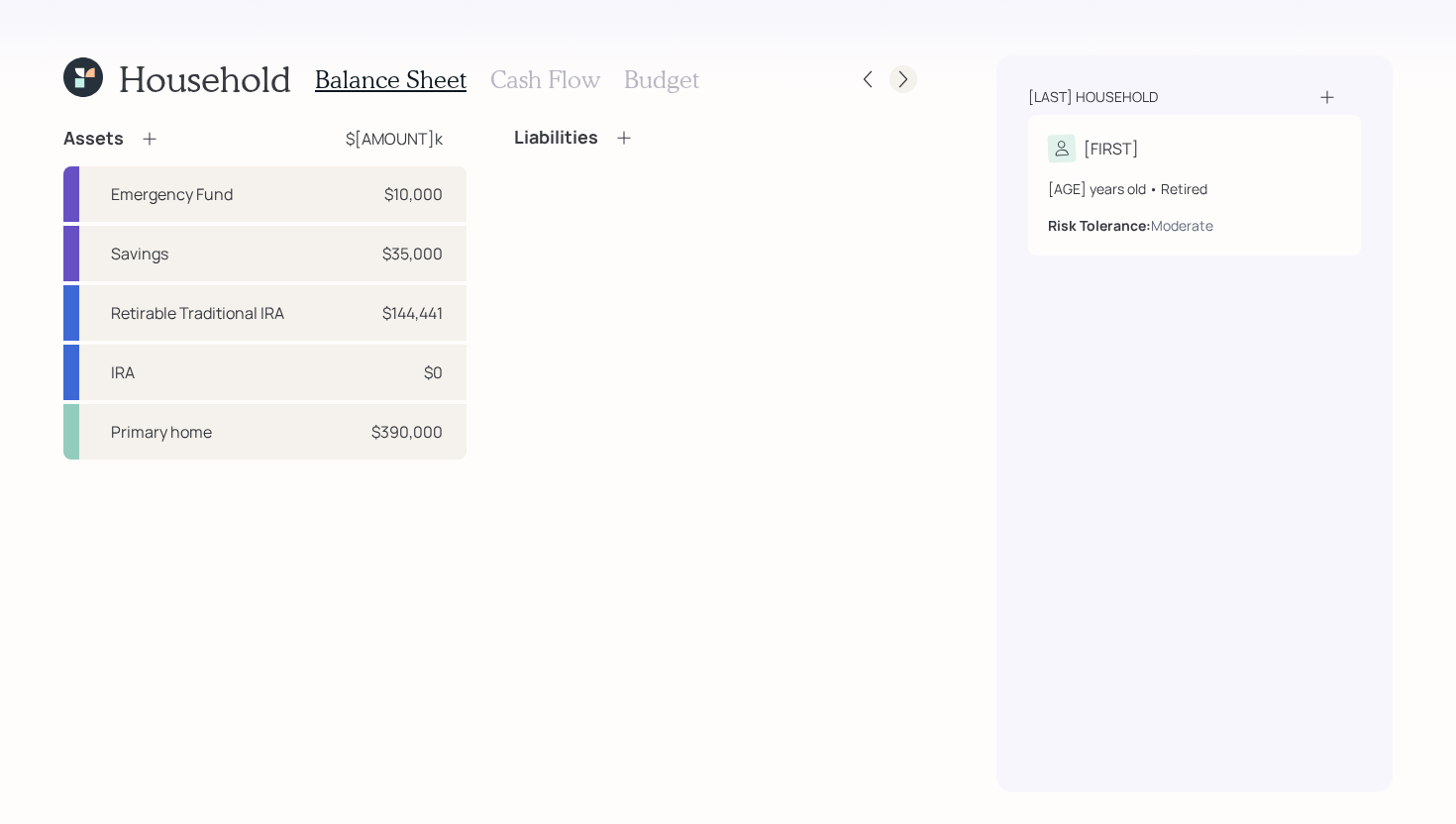 click 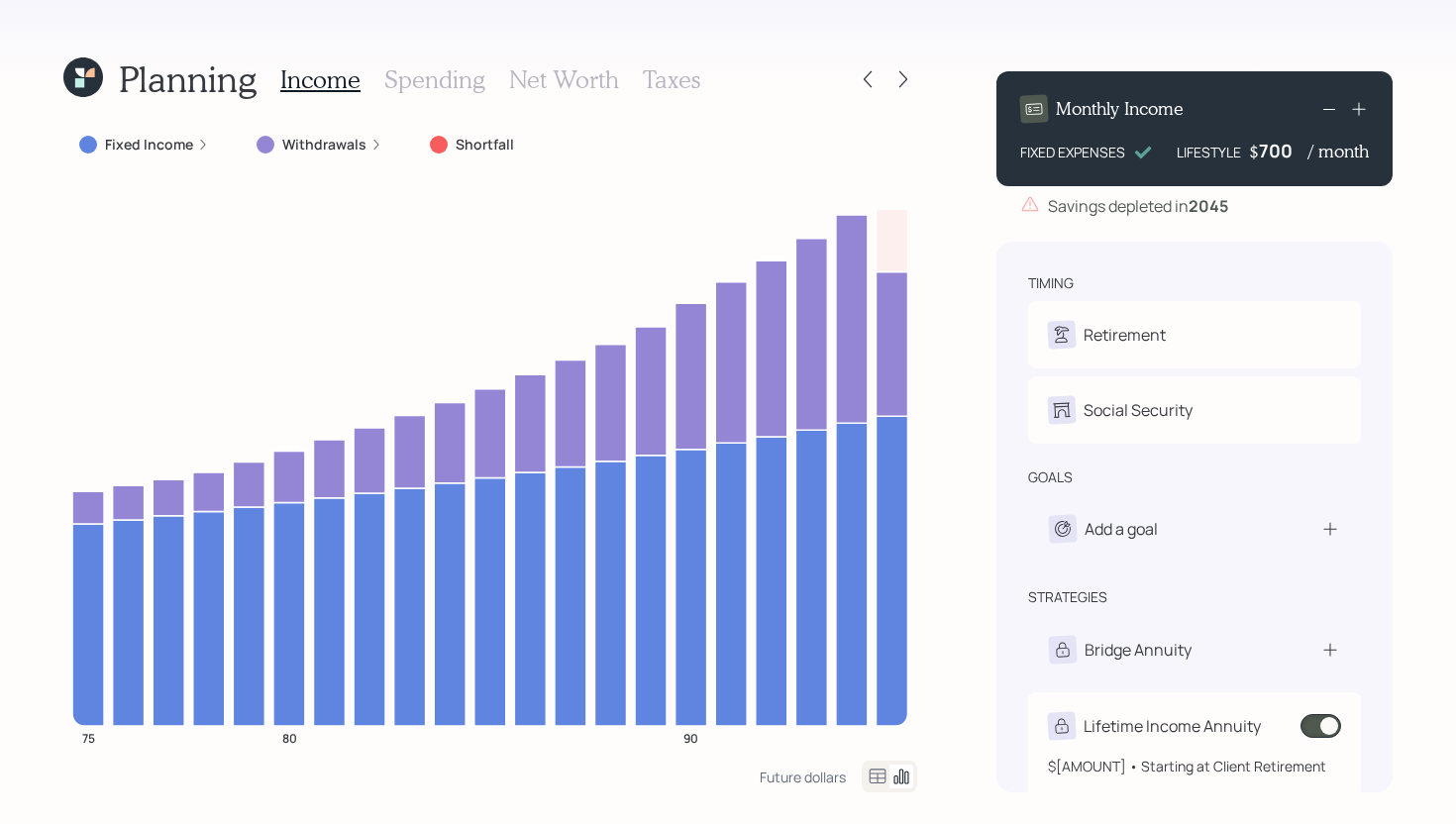 click at bounding box center [1320, 726] 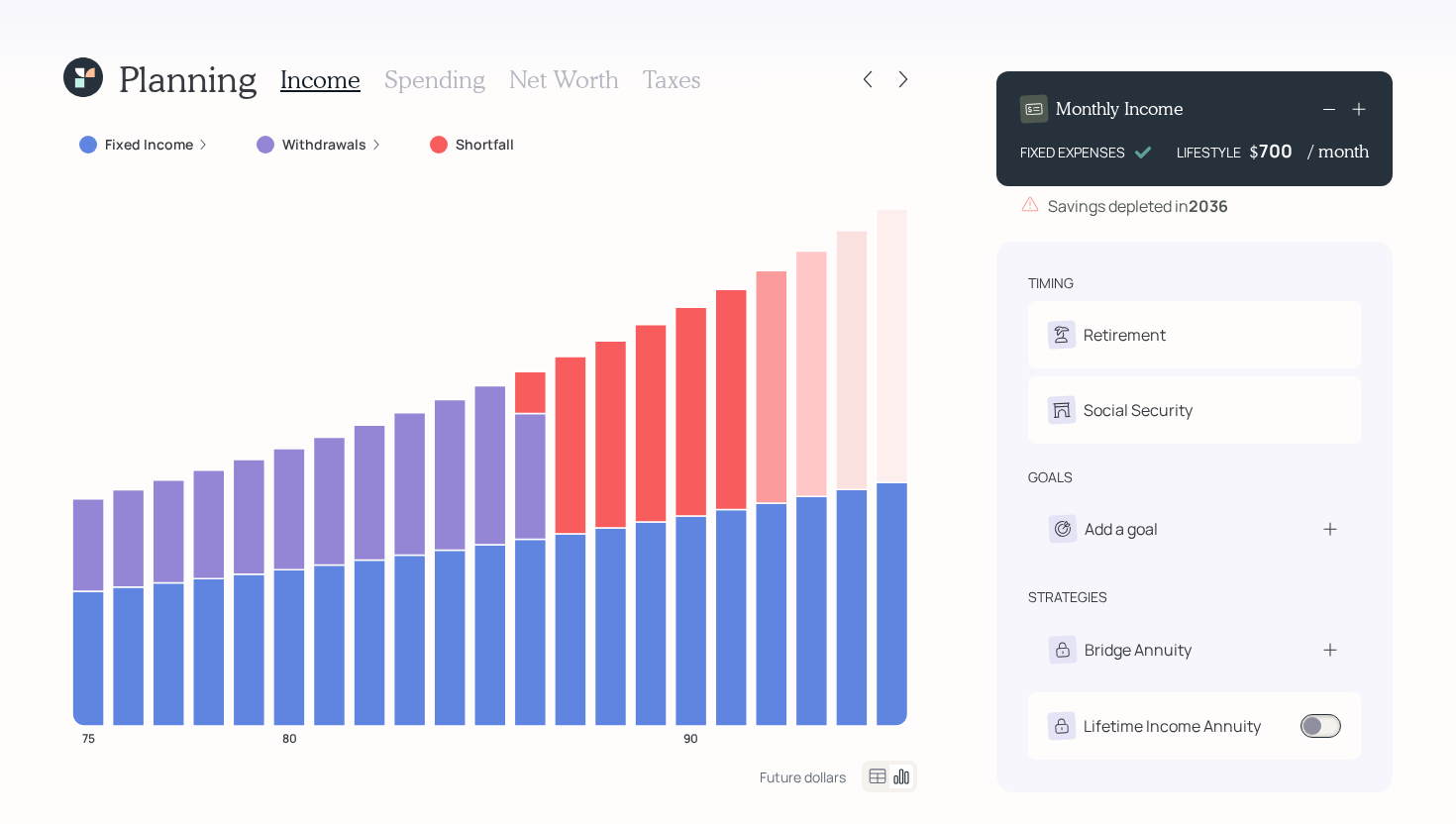 click 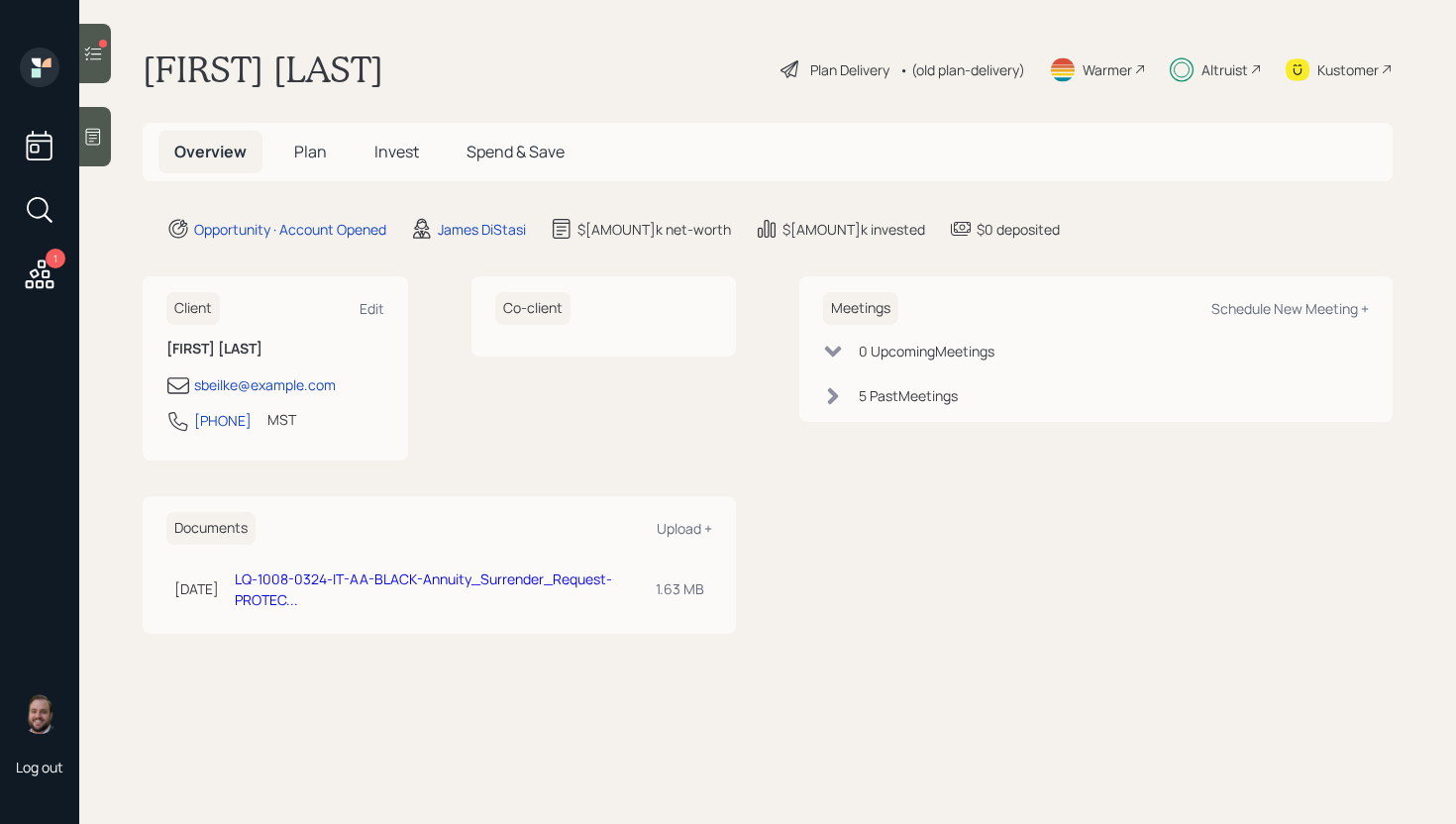 click at bounding box center [95, 53] 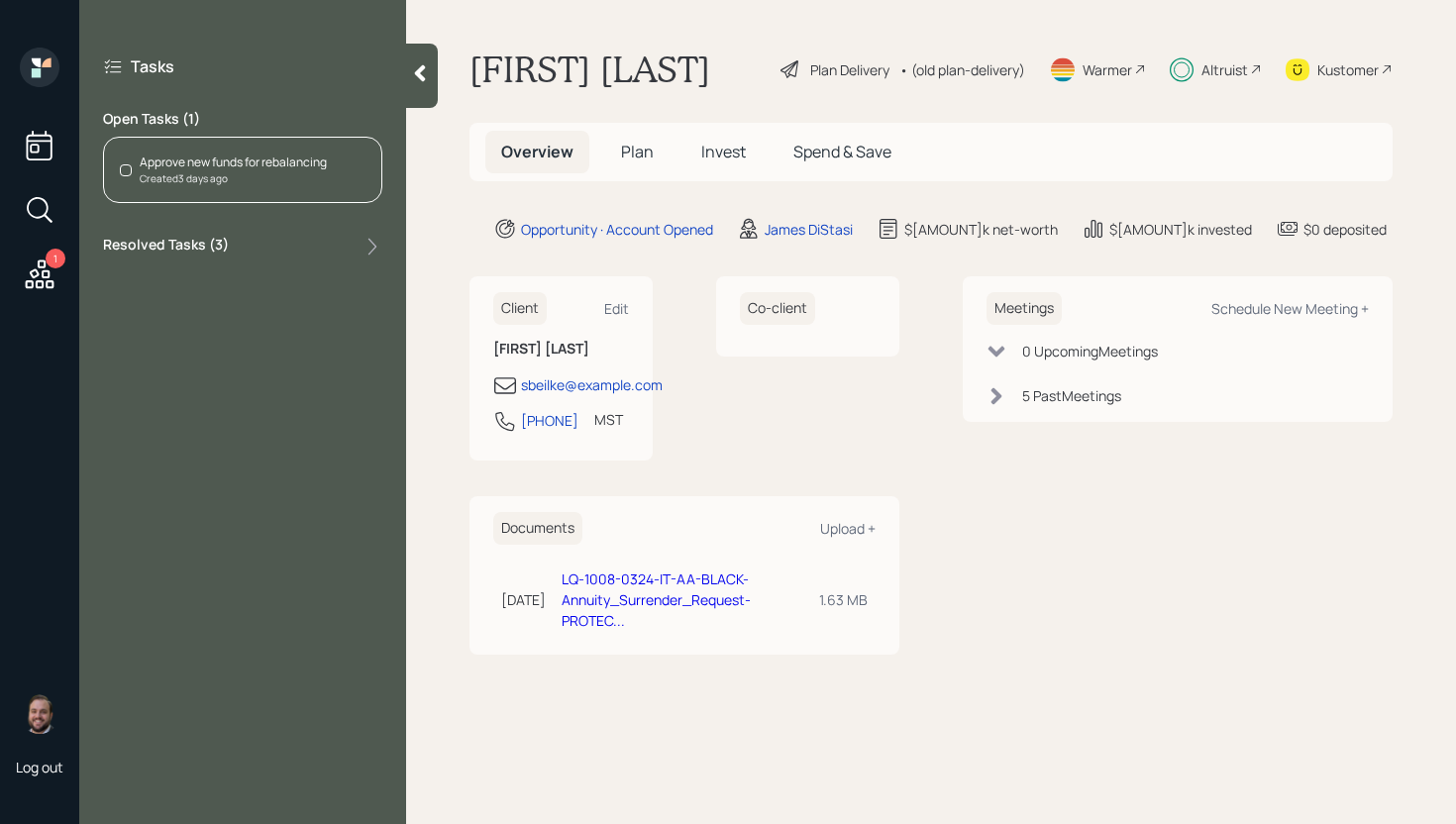 click on "Created  3 days ago" at bounding box center [233, 178] 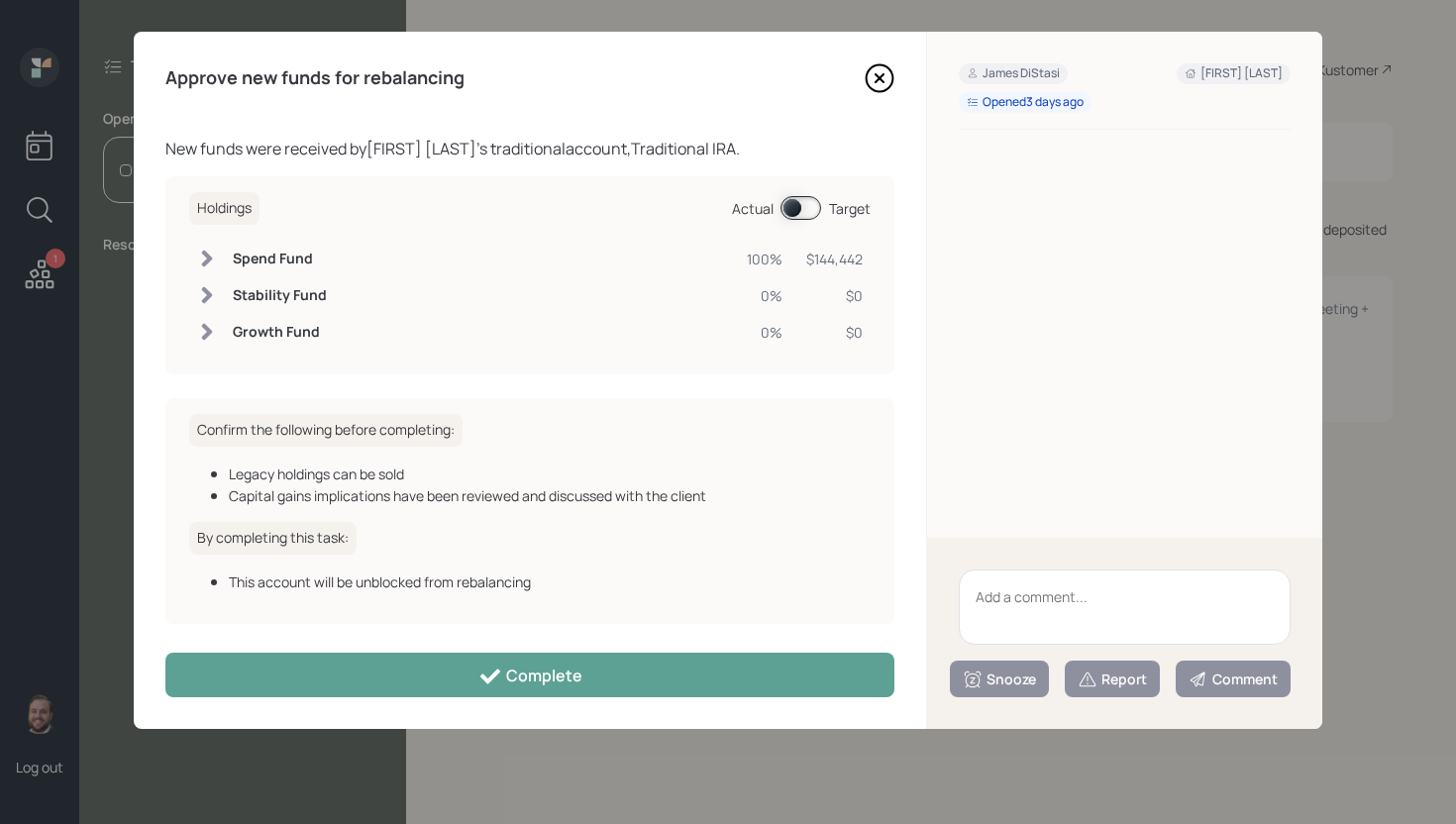 click at bounding box center (800, 208) 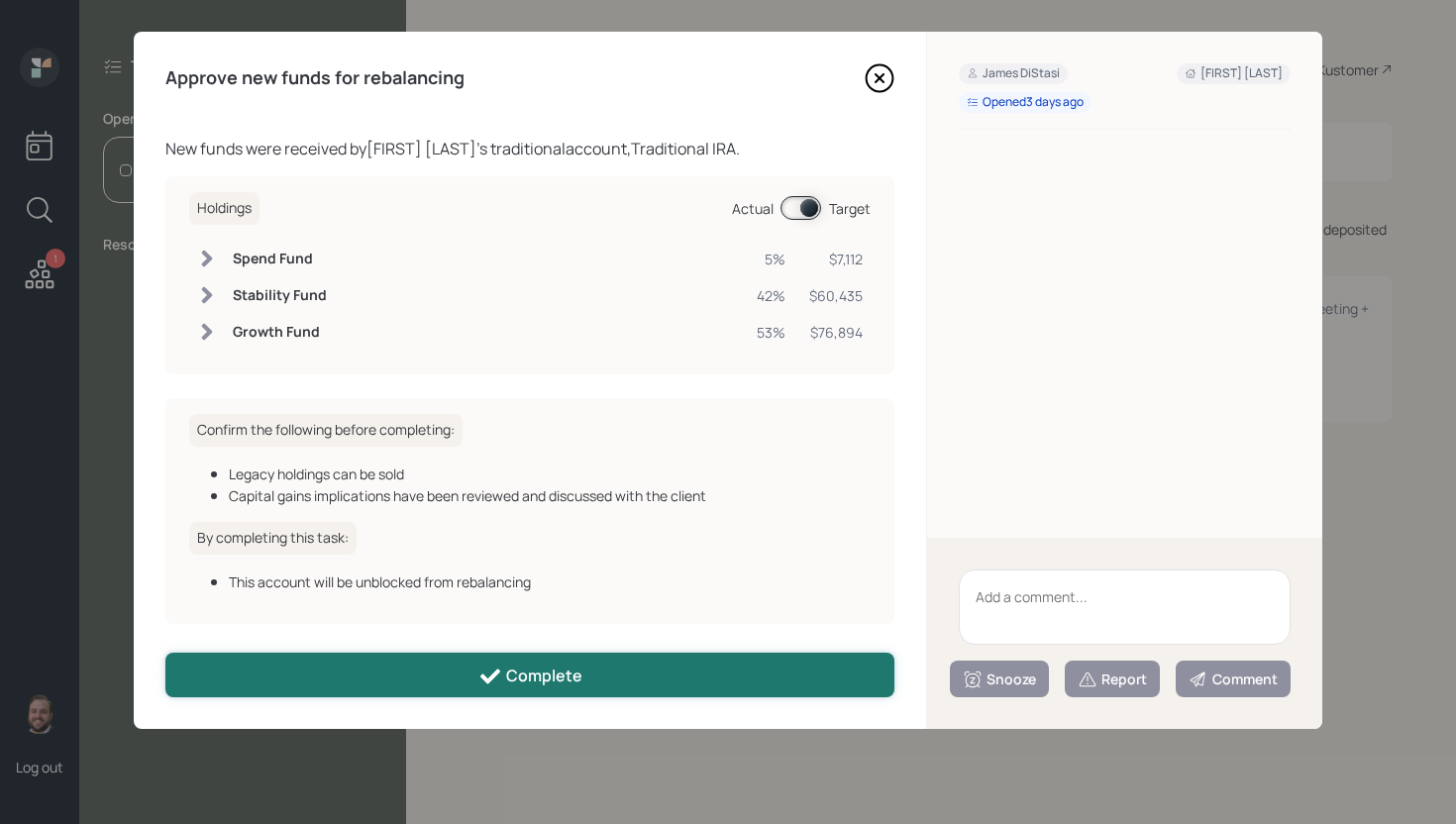 click on "Complete" at bounding box center (530, 676) 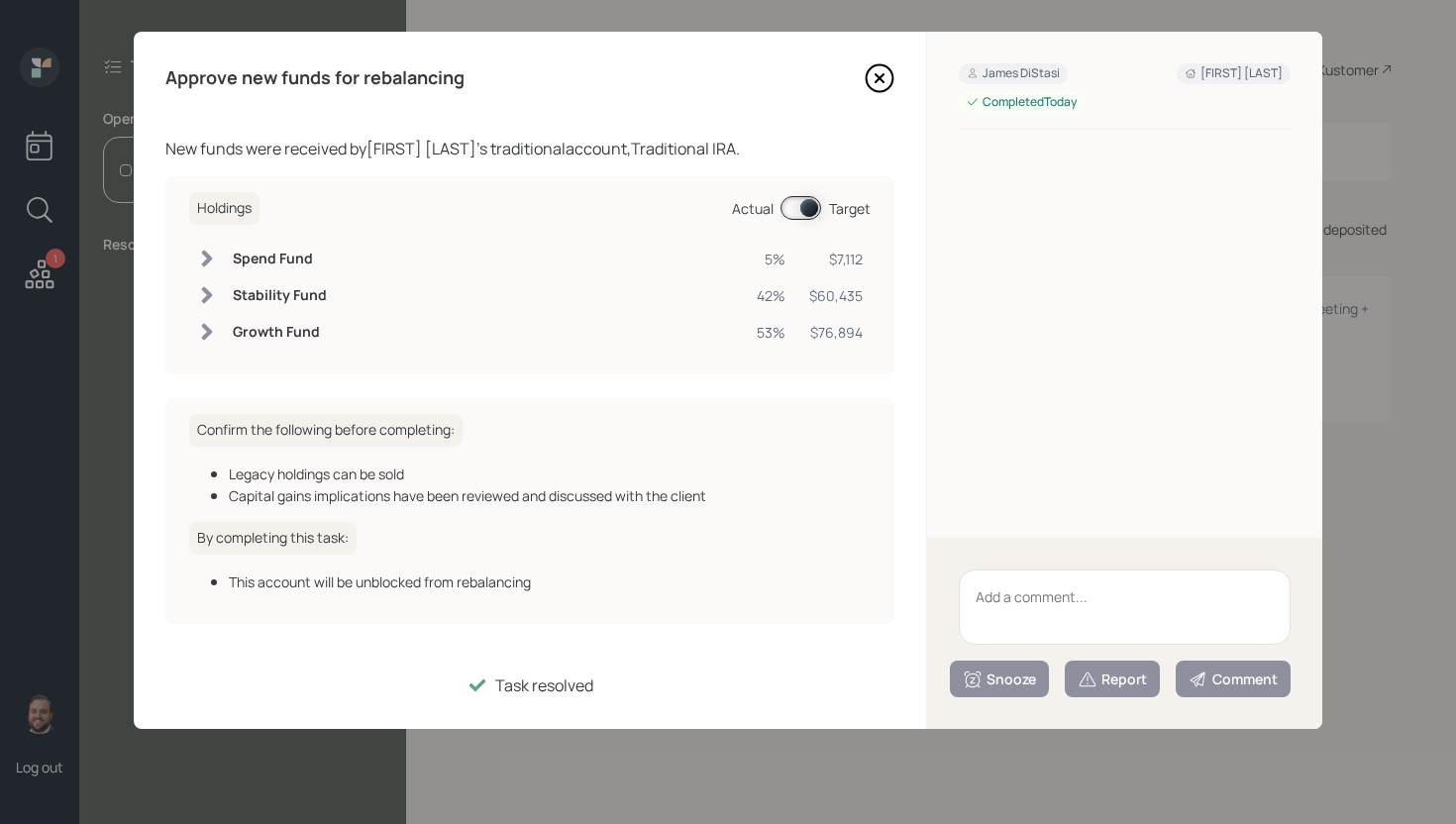 click 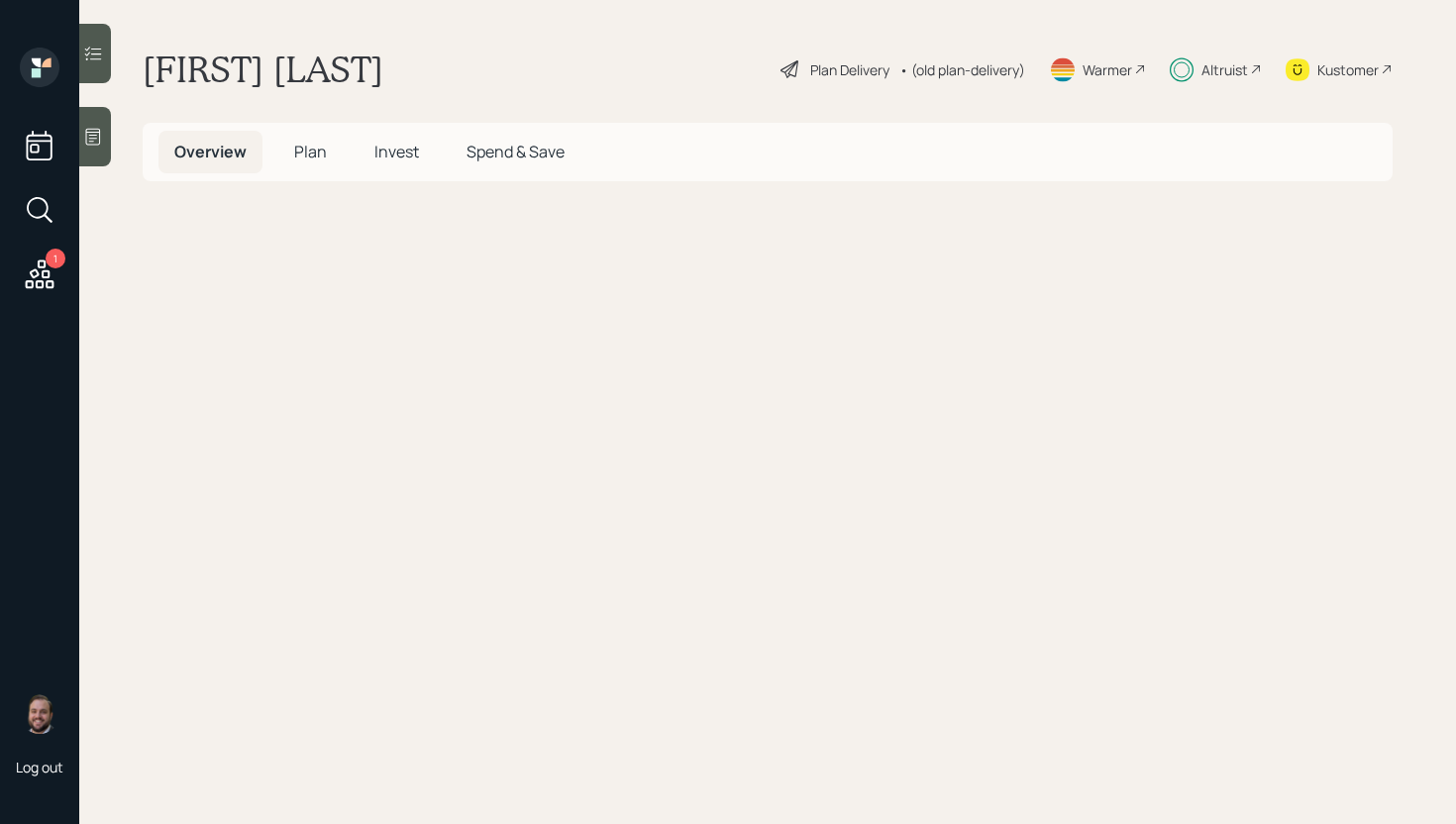 scroll, scrollTop: 0, scrollLeft: 0, axis: both 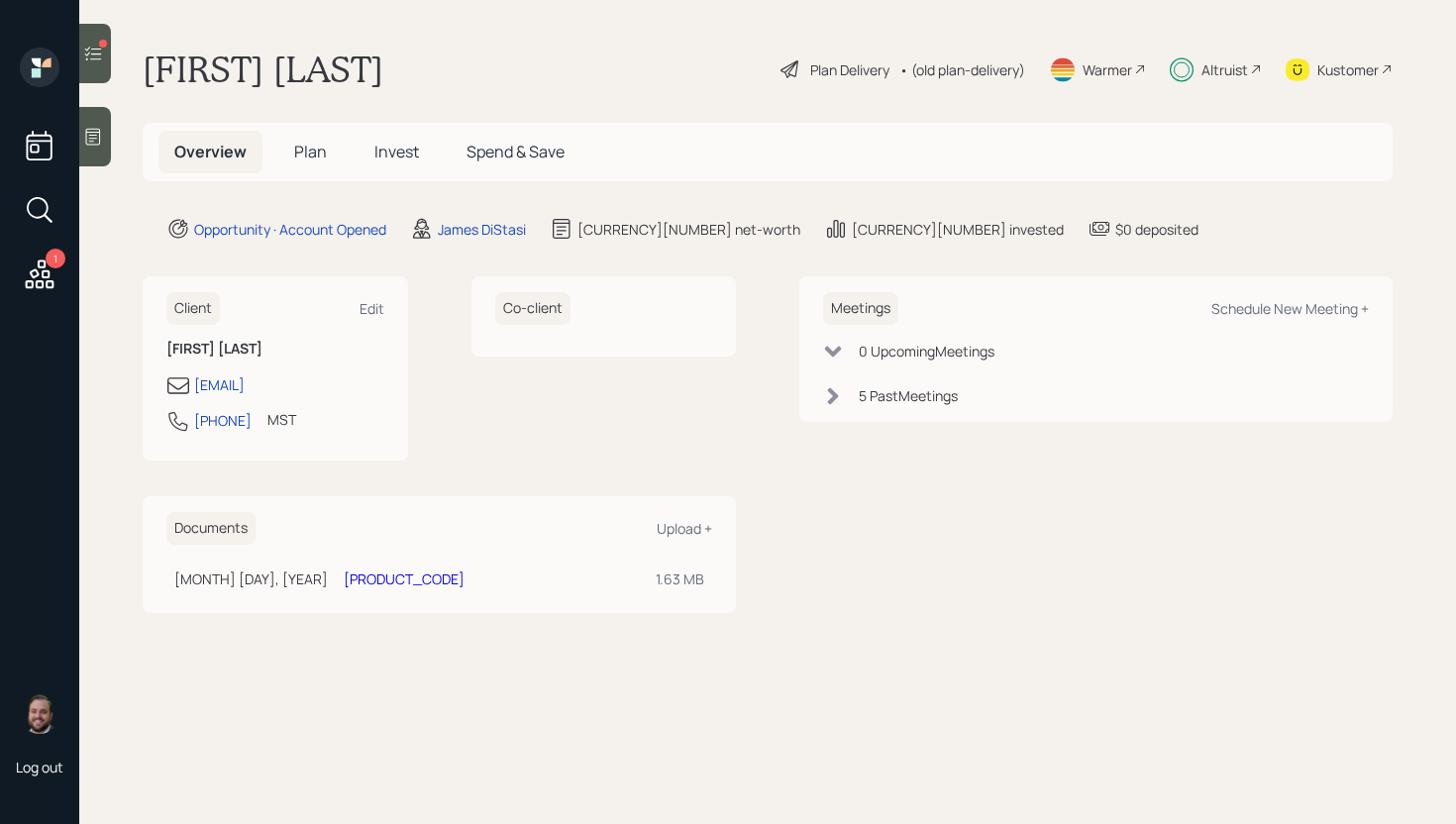 click at bounding box center [95, 53] 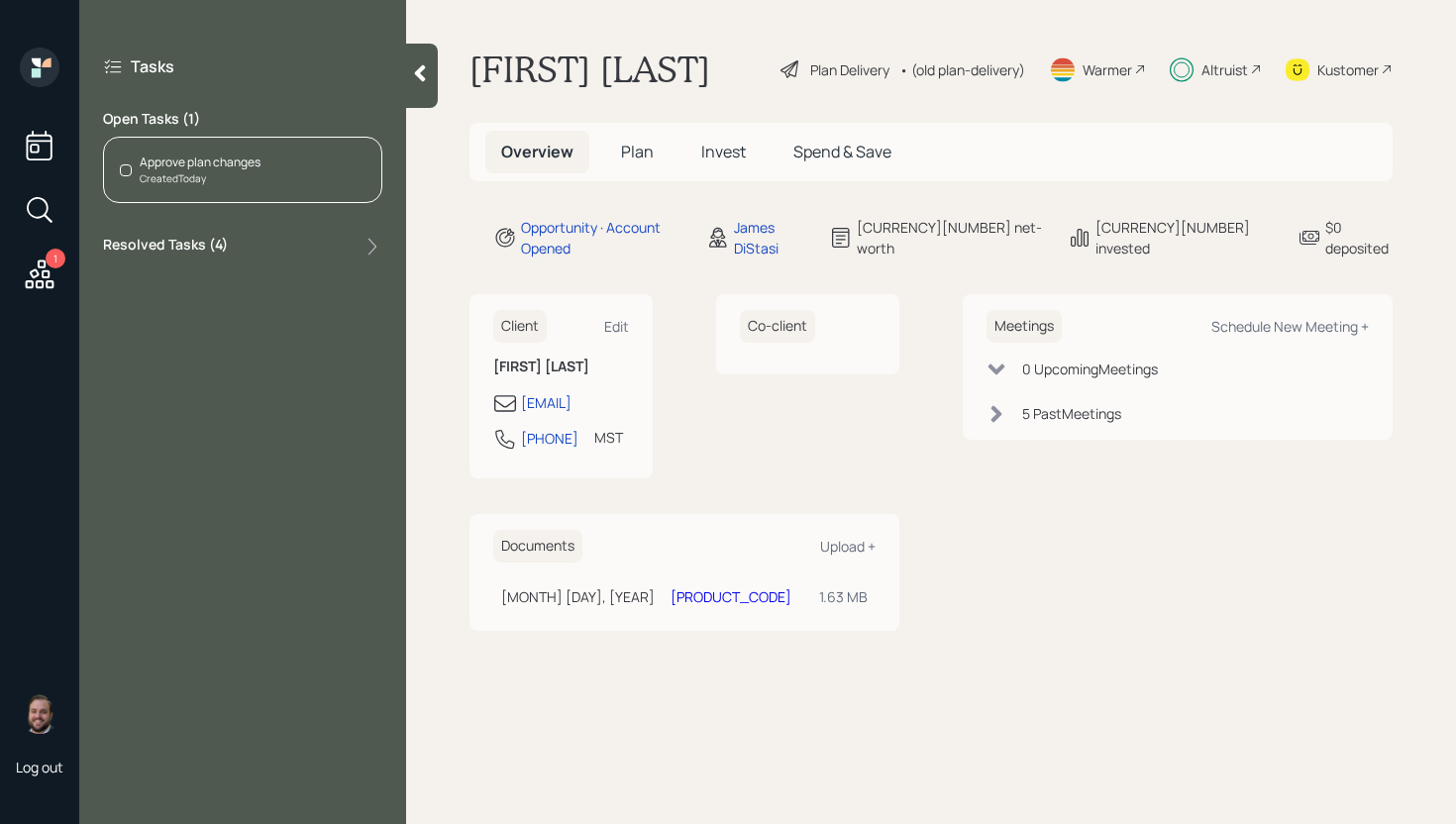 click on "Created  Today" at bounding box center (200, 178) 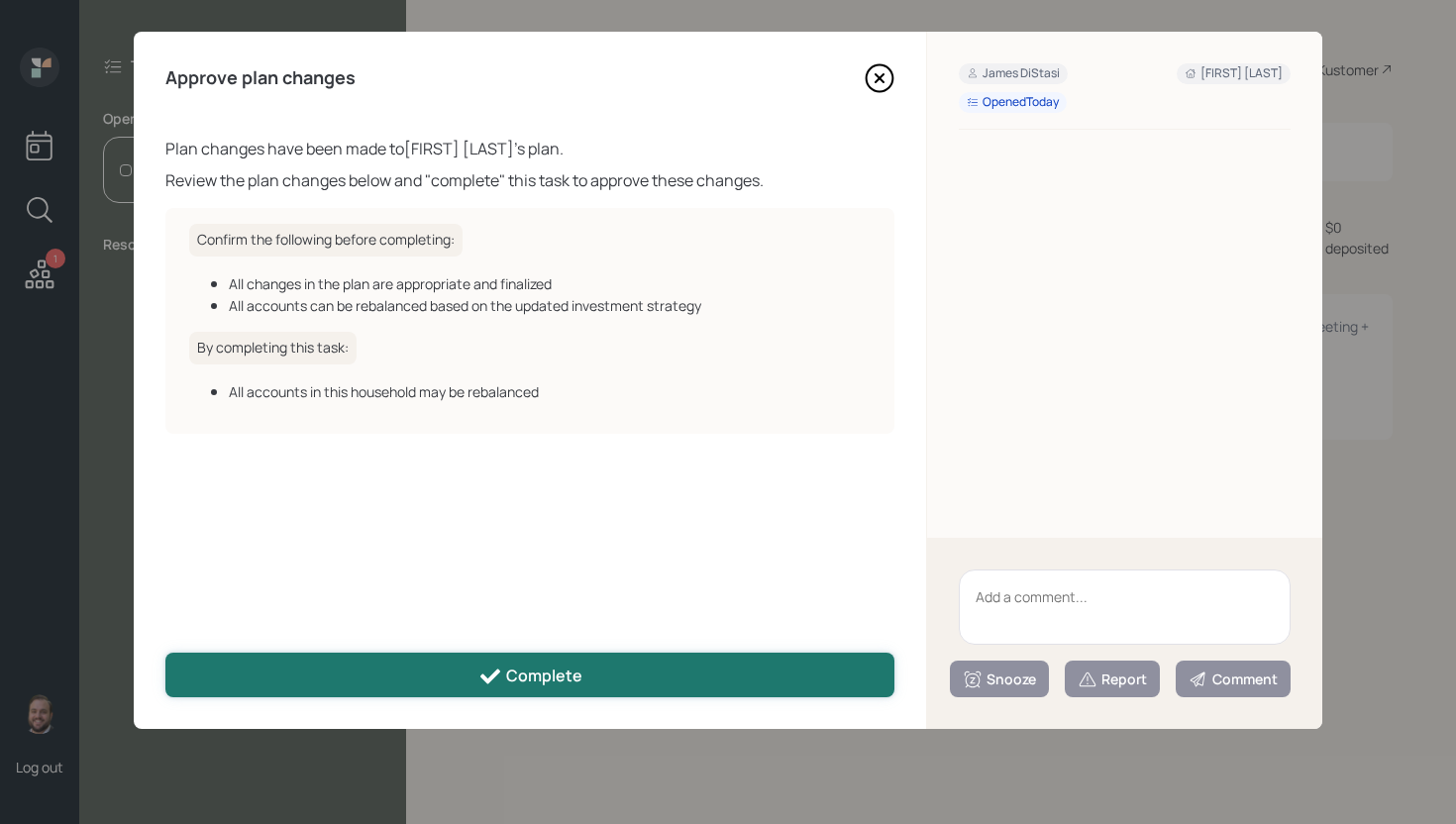 click on "Complete" at bounding box center [530, 676] 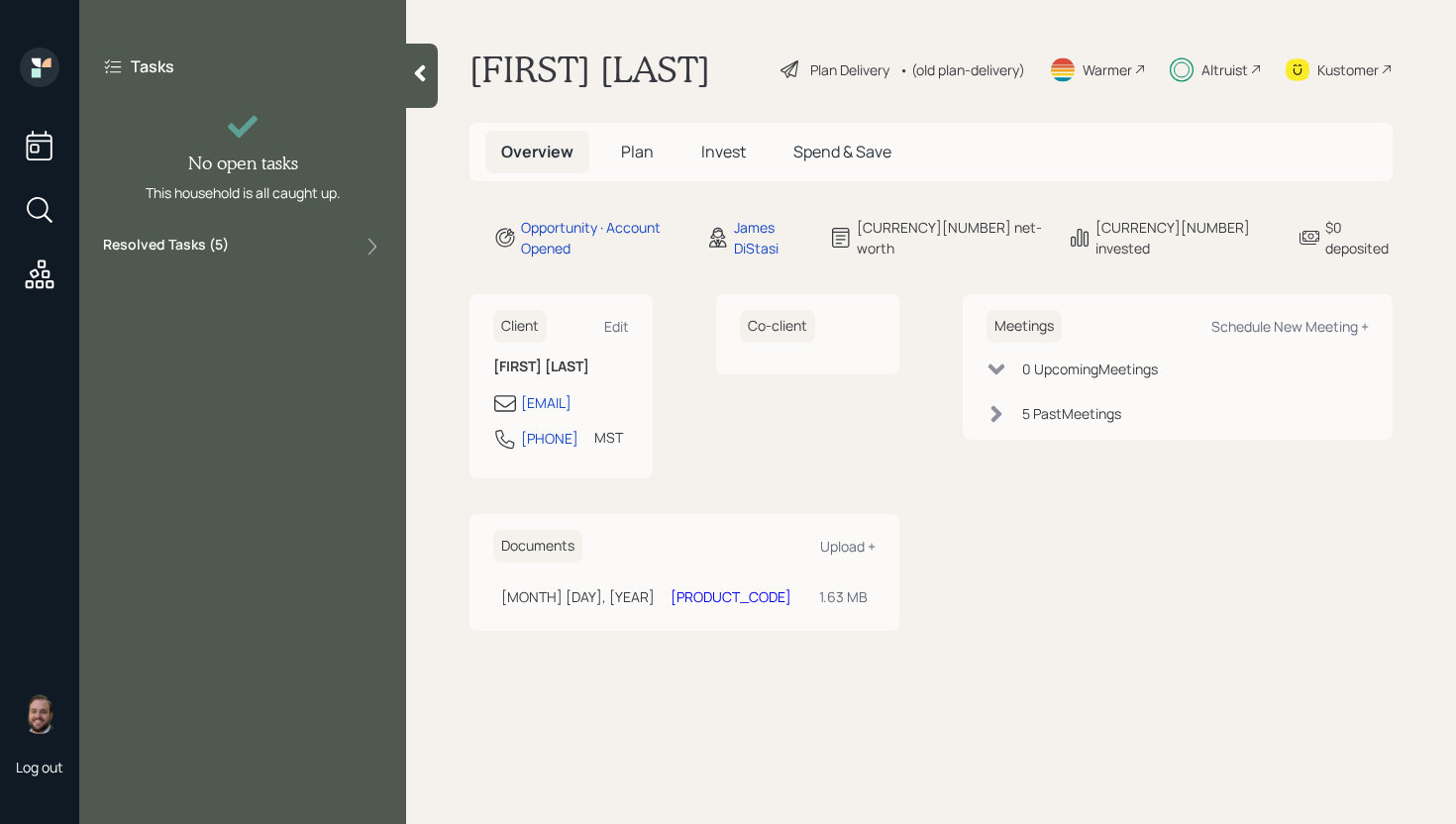 click 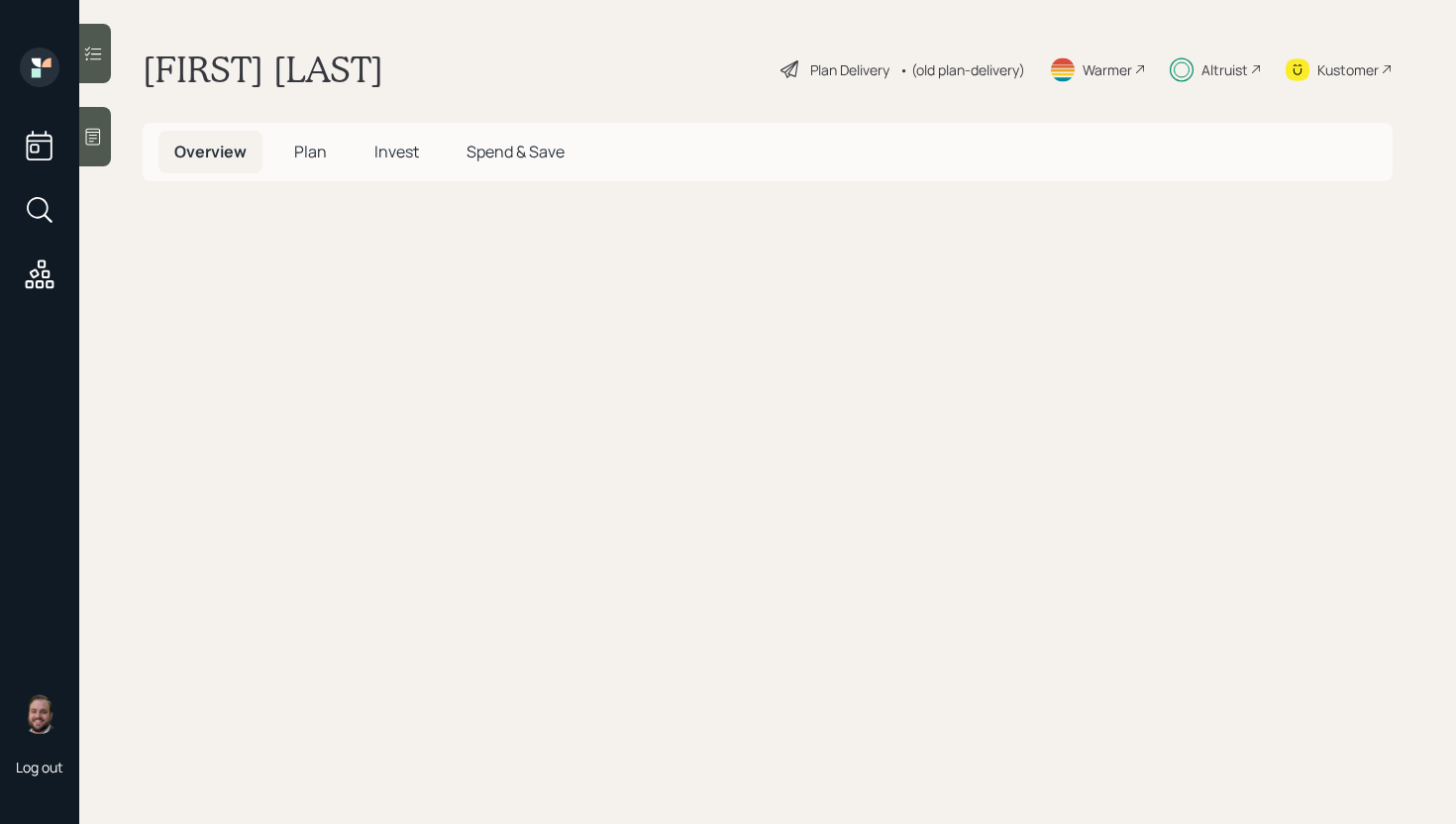 scroll, scrollTop: 0, scrollLeft: 0, axis: both 